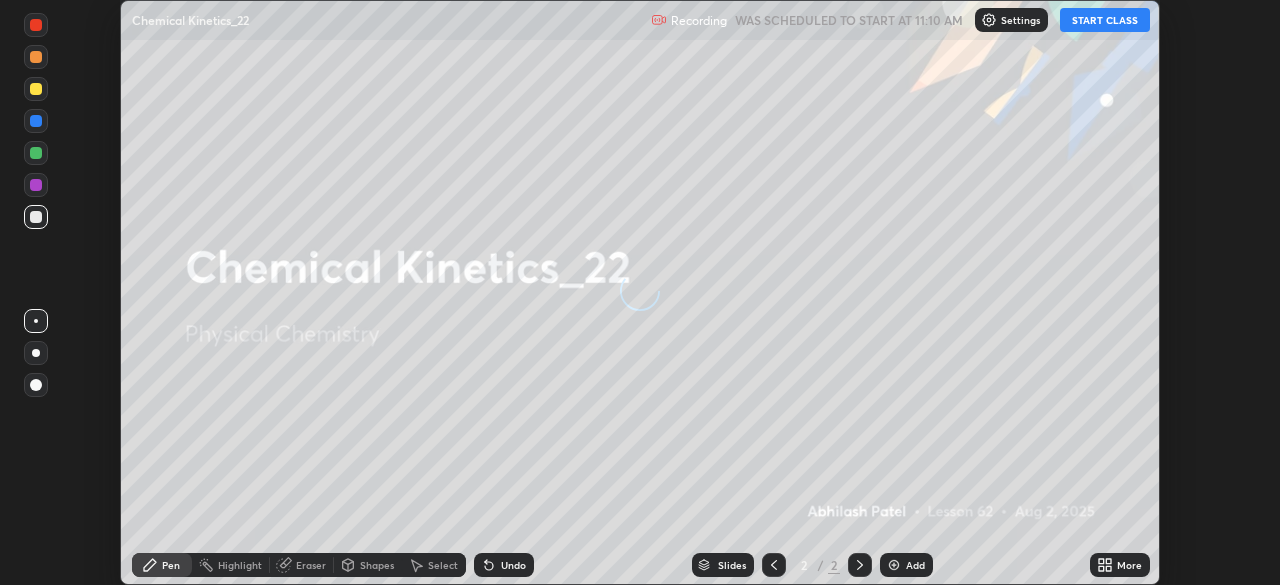 scroll, scrollTop: 0, scrollLeft: 0, axis: both 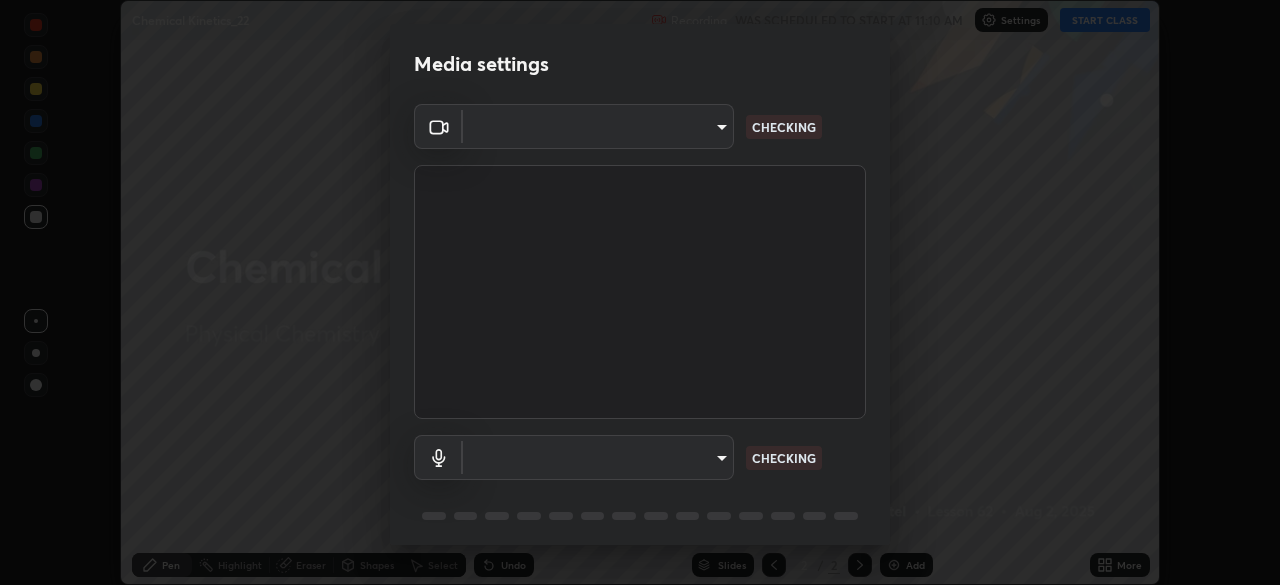 type on "f5ae6119dc4fab334a8cf66c369197aa9d1a3f6993b34b3aeb85a59339566d19" 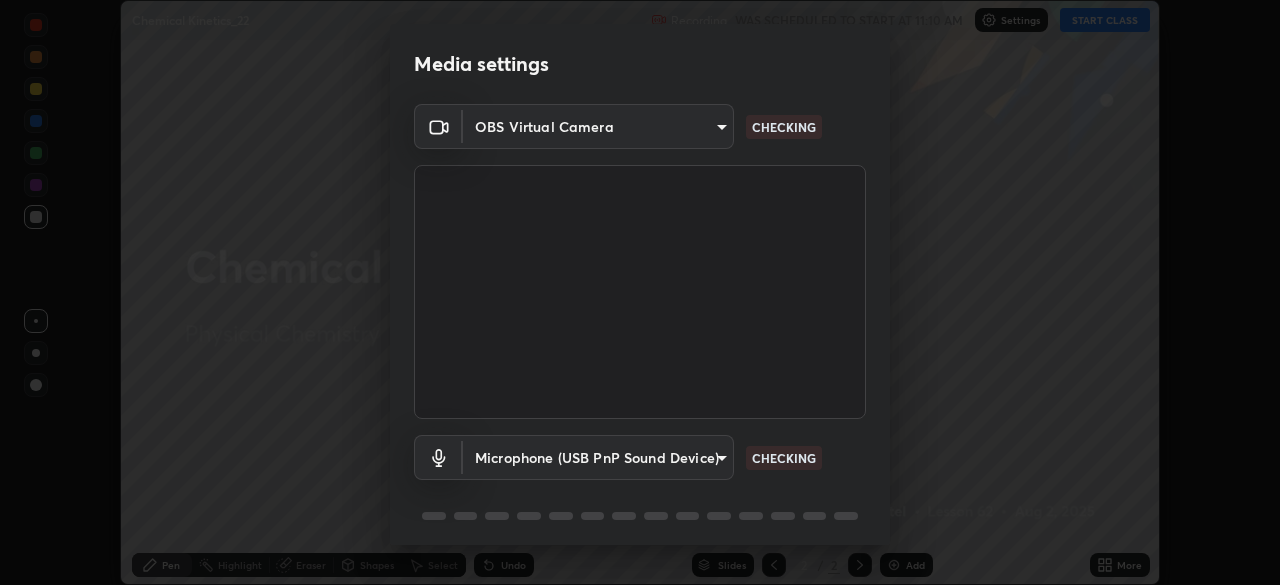 scroll, scrollTop: 71, scrollLeft: 0, axis: vertical 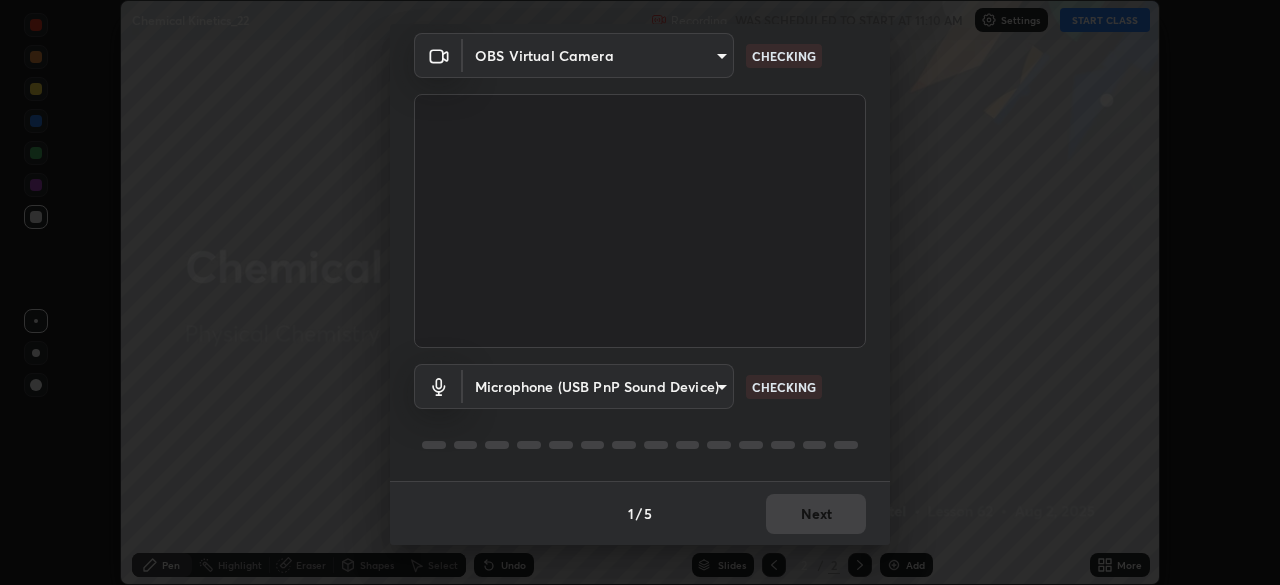 click on "Erase all Chemical Kinetics_22 Recording WAS SCHEDULED TO START AT  11:10 AM Settings START CLASS Setting up your live class Chemical Kinetics_22 • L62 of Physical Chemistry [FIRST] [LAST] Pen Highlight Eraser Shapes Select Undo Slides 2 / 2 Add More No doubts shared Encourage your learners to ask a doubt for better clarity Report an issue Reason for reporting Buffering Chat not working Audio - Video sync issue Educator video quality low ​ Attach an image Report Media settings OBS Virtual Camera [HASH] CHECKING Microphone (USB PnP Sound Device) [HASH] CHECKING 1 / 5 Next" at bounding box center (640, 292) 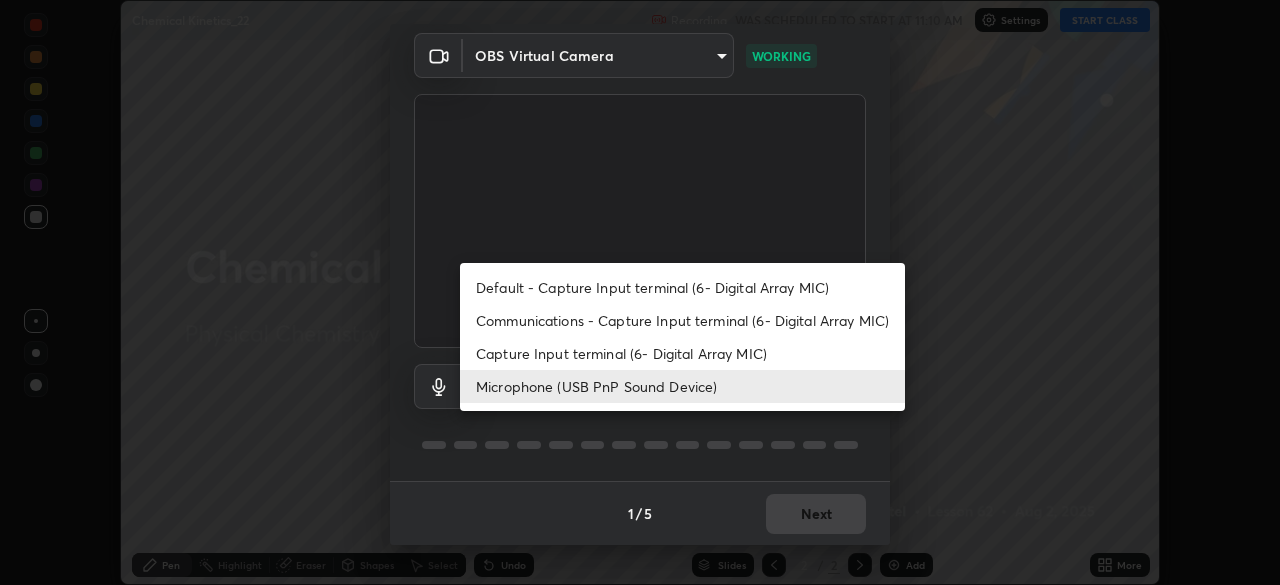 click on "Capture Input terminal (6- Digital Array MIC)" at bounding box center (682, 353) 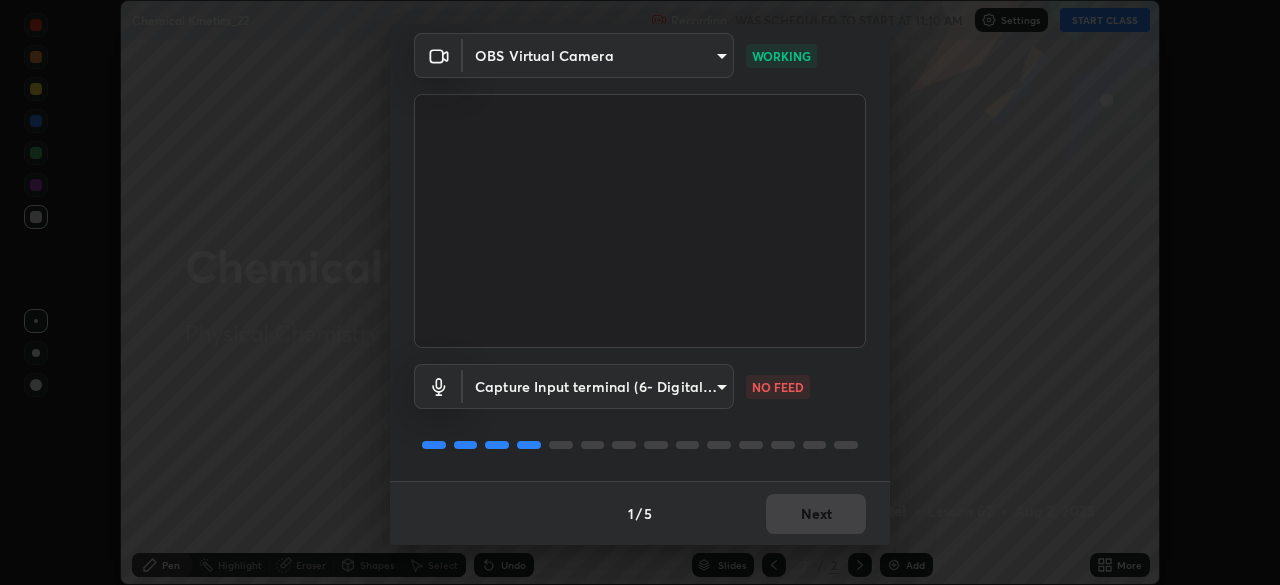 click on "Erase all Chemical Kinetics_22 Recording WAS SCHEDULED TO START AT  11:10 AM Settings START CLASS Setting up your live class Chemical Kinetics_22 • L62 of Physical Chemistry [FIRST] [LAST] Pen Highlight Eraser Shapes Select Undo Slides 2 / 2 Add More No doubts shared Encourage your learners to ask a doubt for better clarity Report an issue Reason for reporting Buffering Chat not working Audio - Video sync issue Educator video quality low ​ Attach an image Report Media settings OBS Virtual Camera [HASH] WORKING Capture Input terminal (6- Digital Array MIC) [HASH] NO FEED 1 / 5 Next" at bounding box center [640, 292] 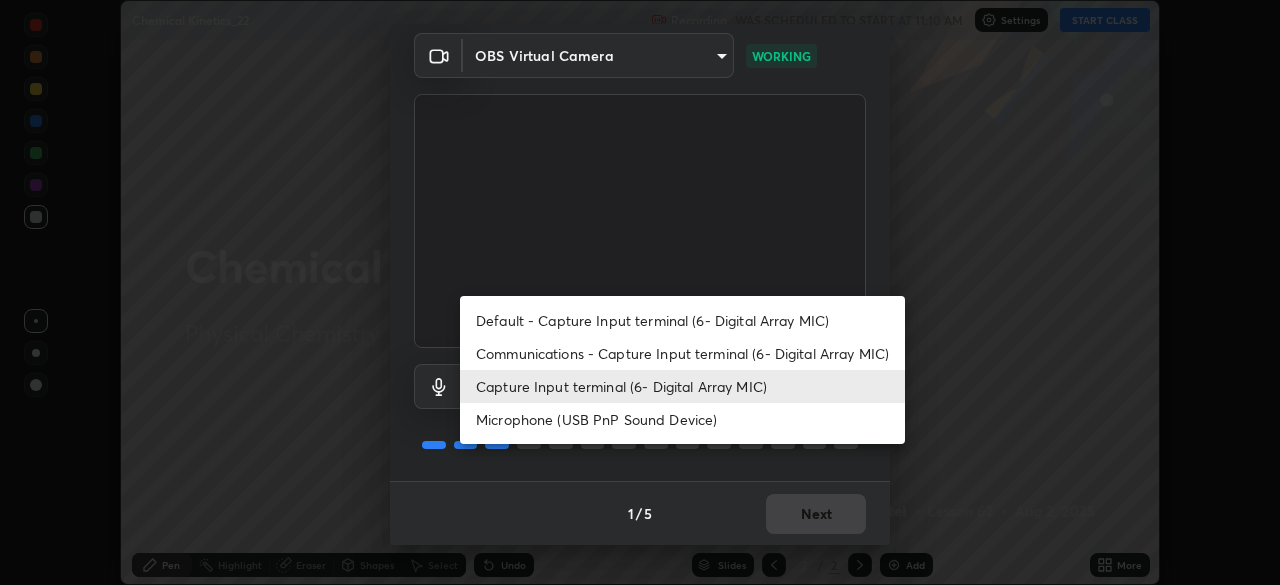 click on "Communications - Capture Input terminal (6- Digital Array MIC)" at bounding box center [682, 353] 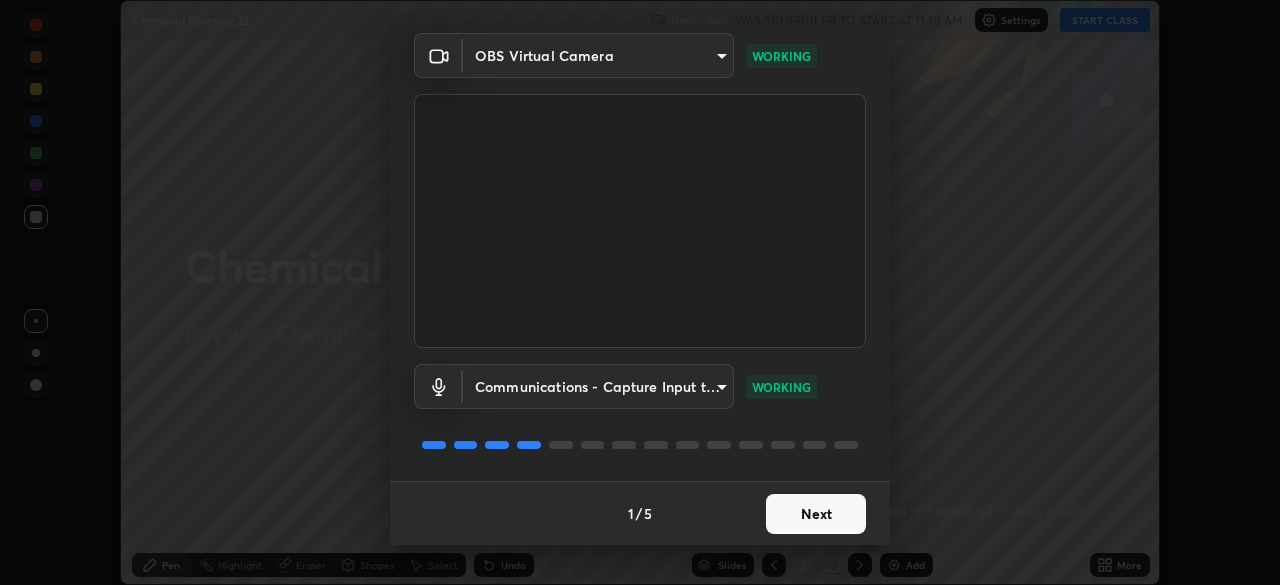 click on "Next" at bounding box center [816, 514] 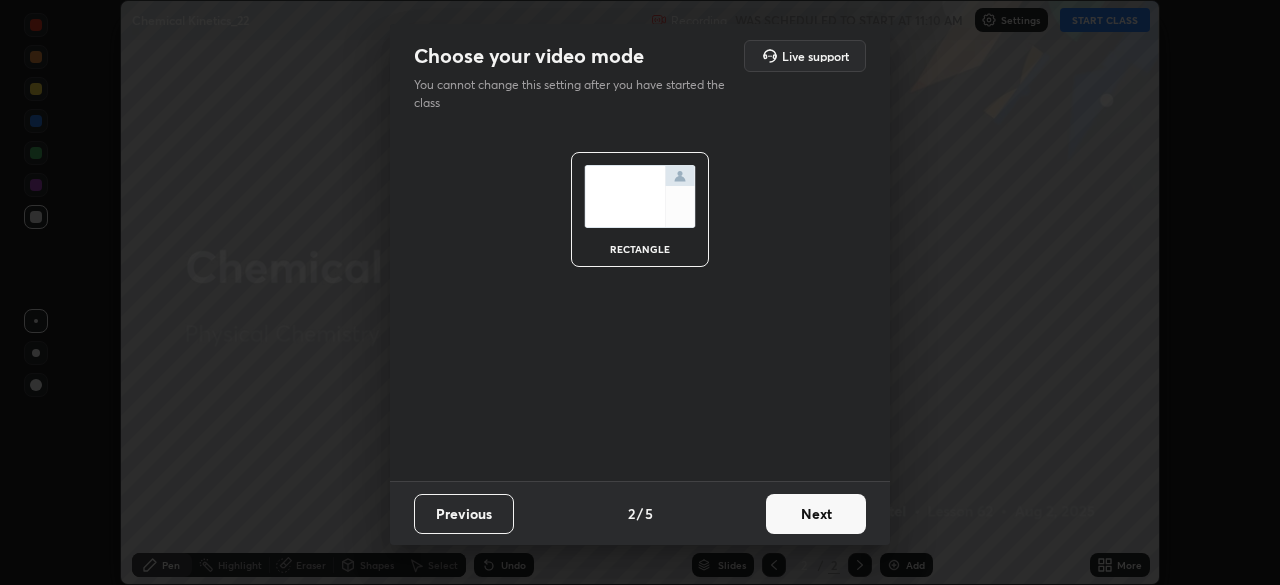 scroll, scrollTop: 0, scrollLeft: 0, axis: both 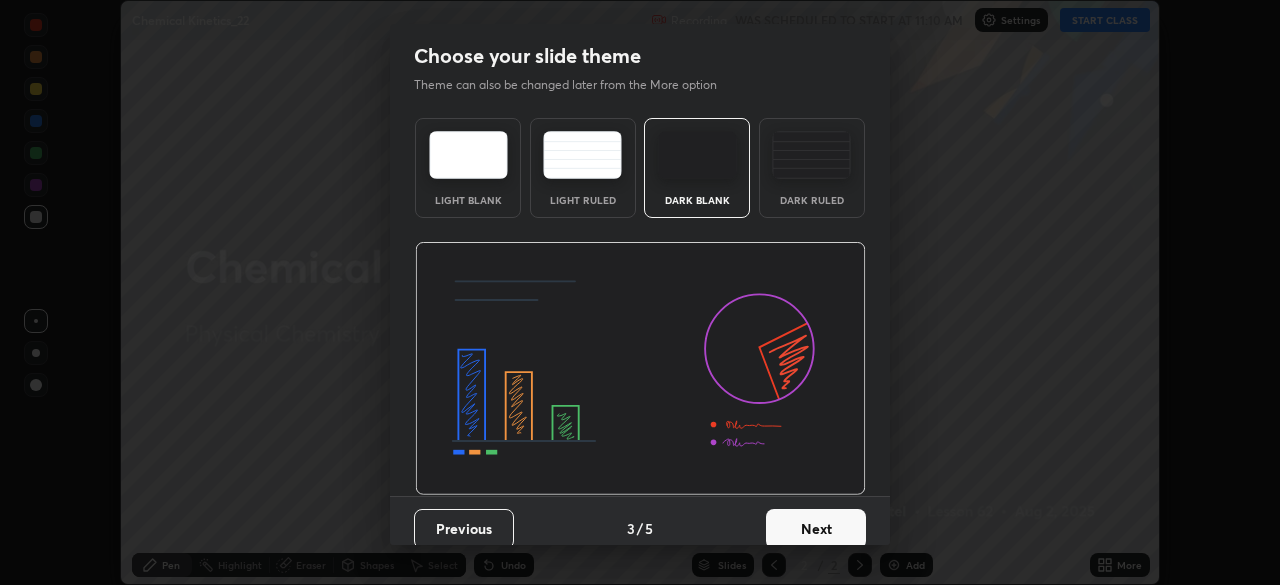 click on "Next" at bounding box center (816, 529) 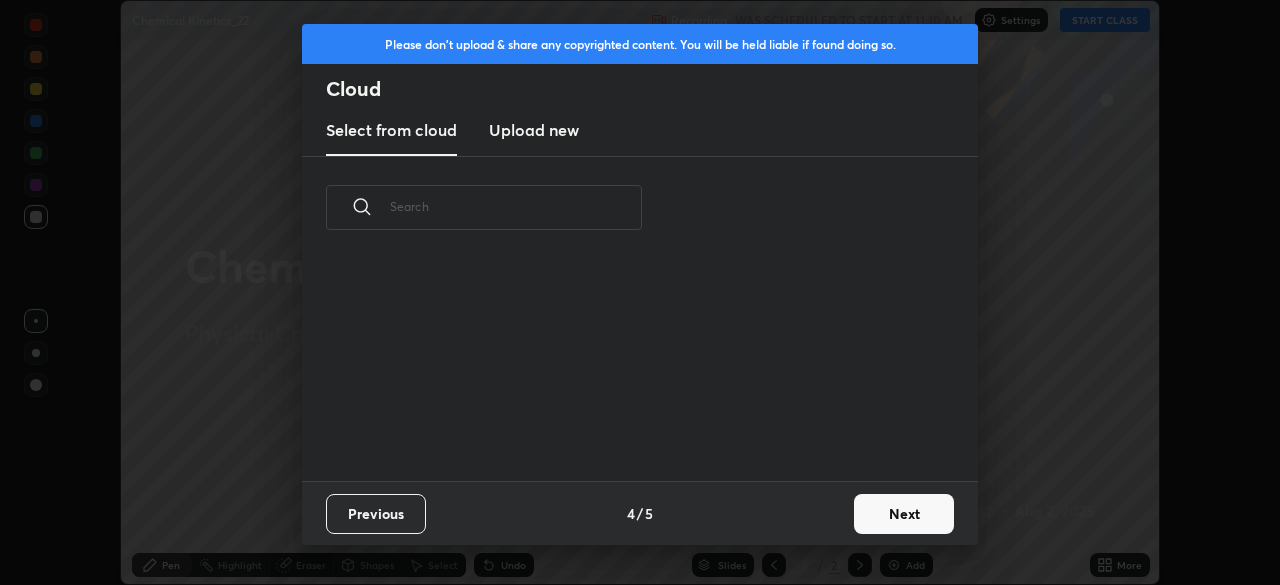 click on "Next" at bounding box center [904, 514] 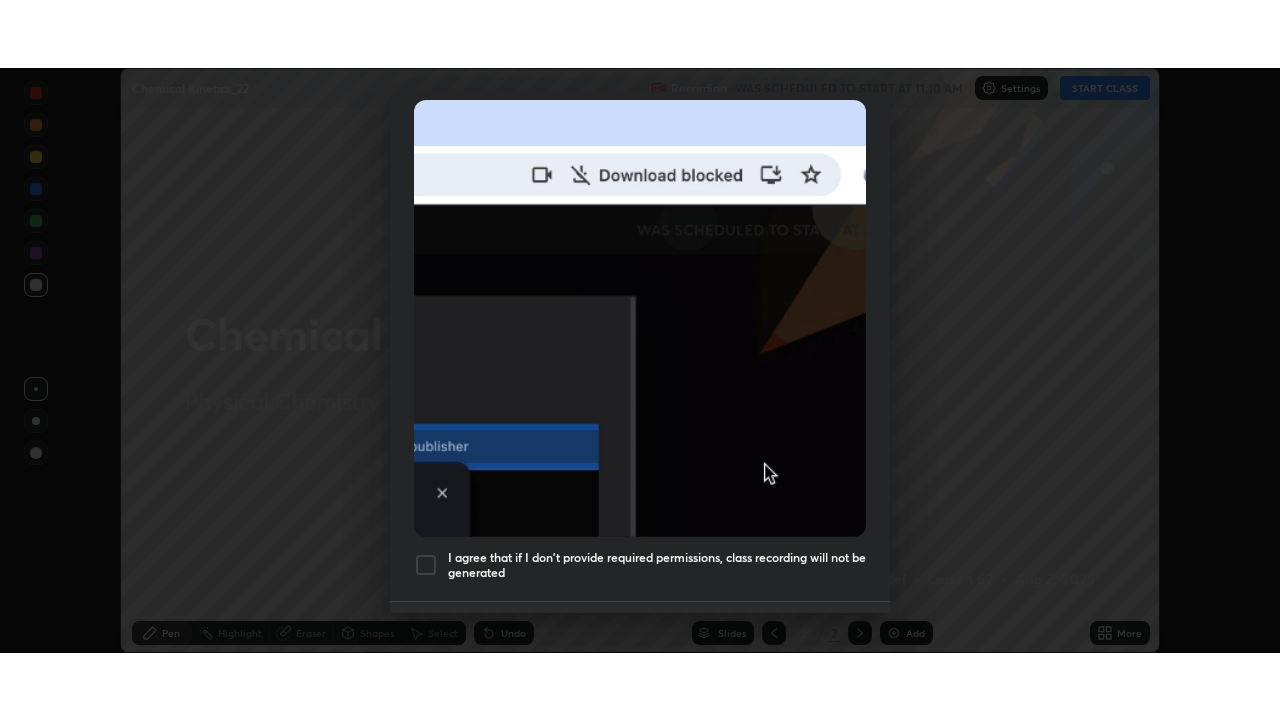 scroll, scrollTop: 479, scrollLeft: 0, axis: vertical 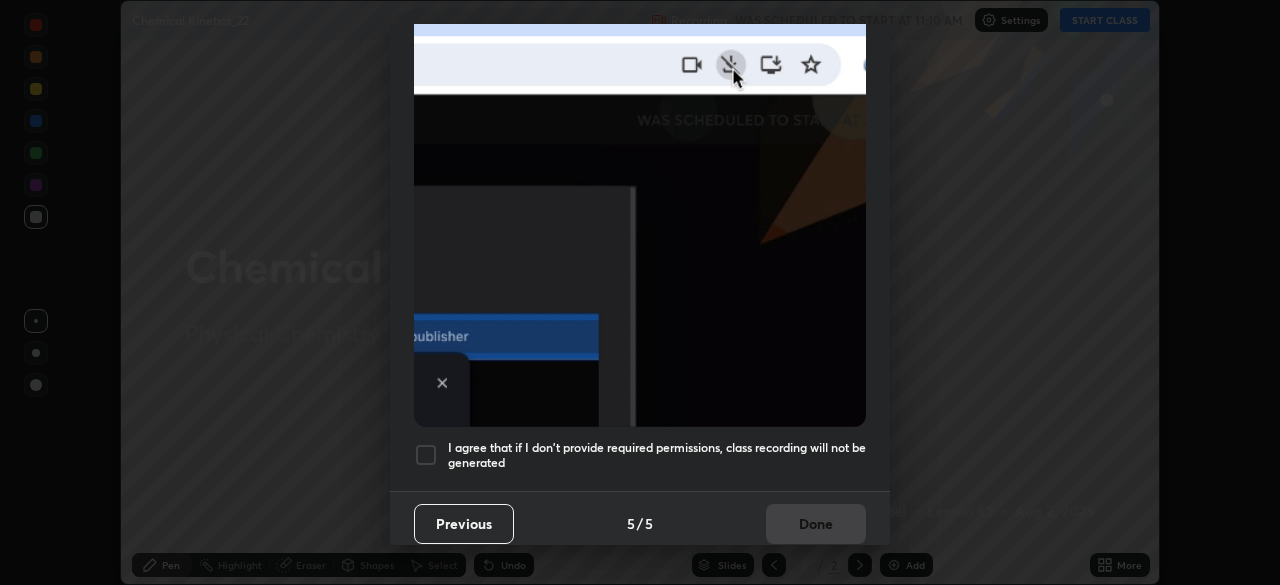 click on "I agree that if I don't provide required permissions, class recording will not be generated" at bounding box center [657, 455] 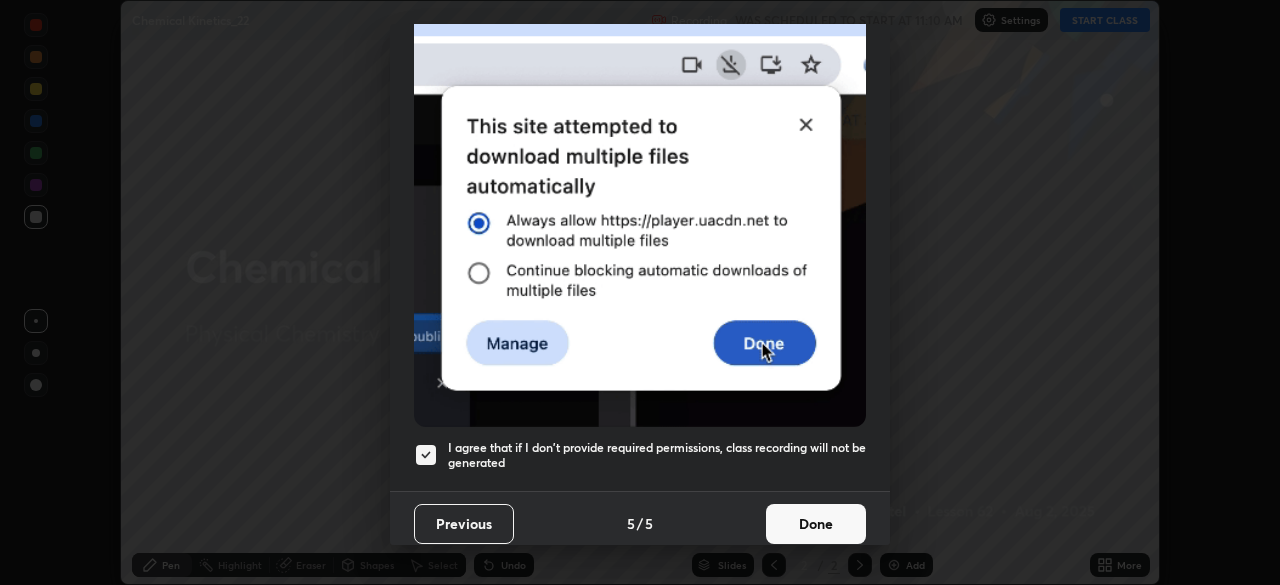 click on "Done" at bounding box center (816, 524) 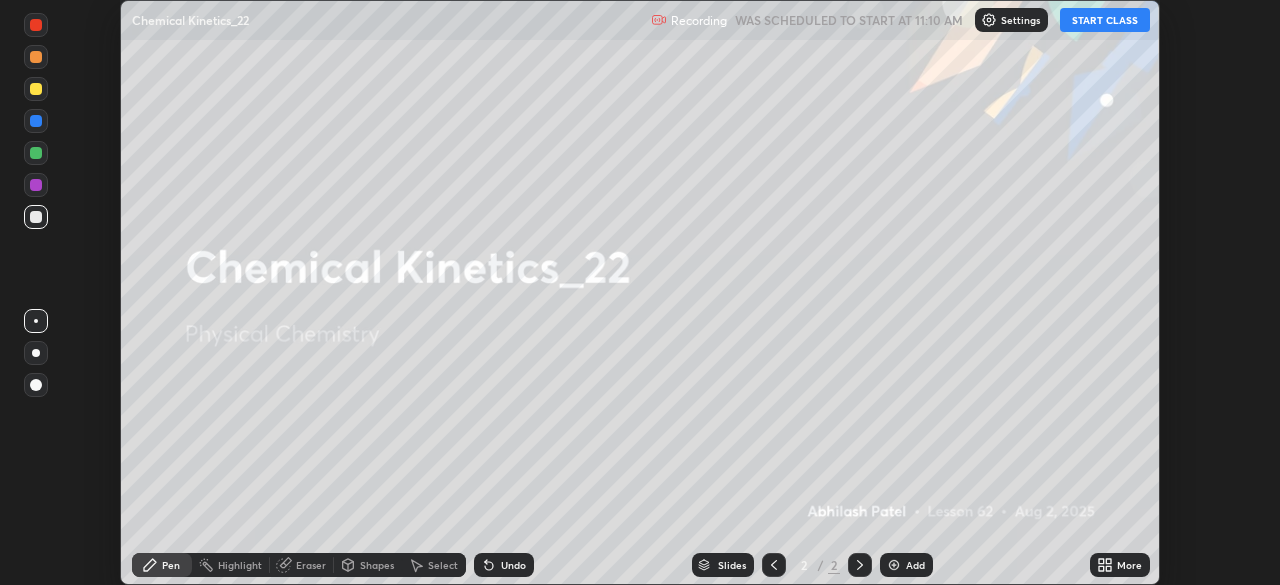 click on "START CLASS" at bounding box center [1105, 20] 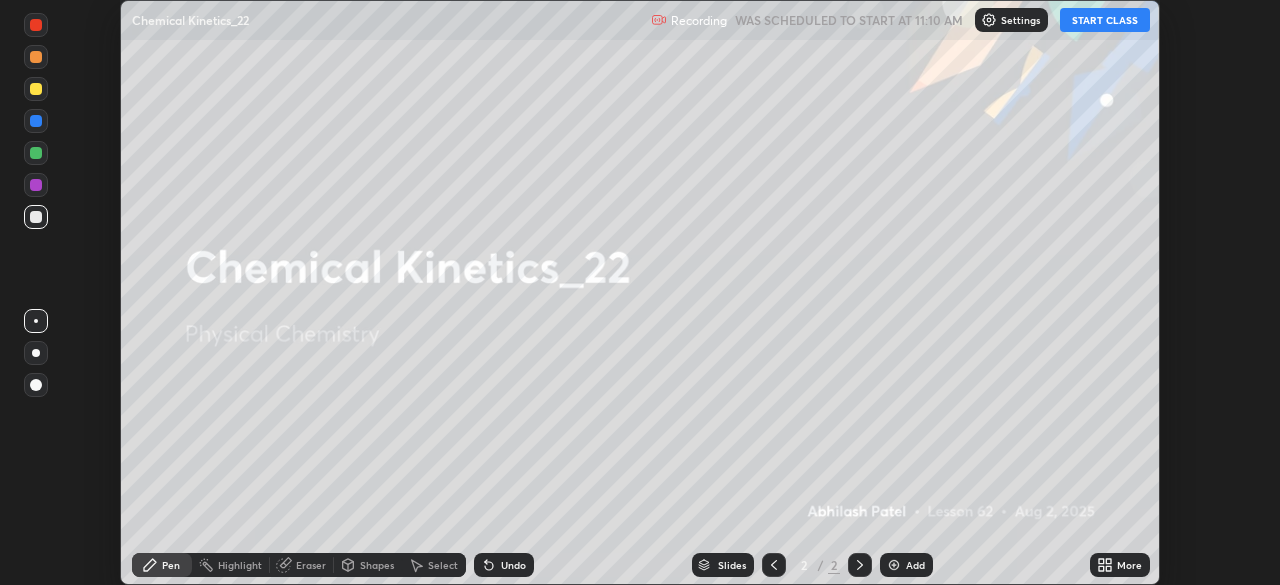 click on "More" at bounding box center (1129, 565) 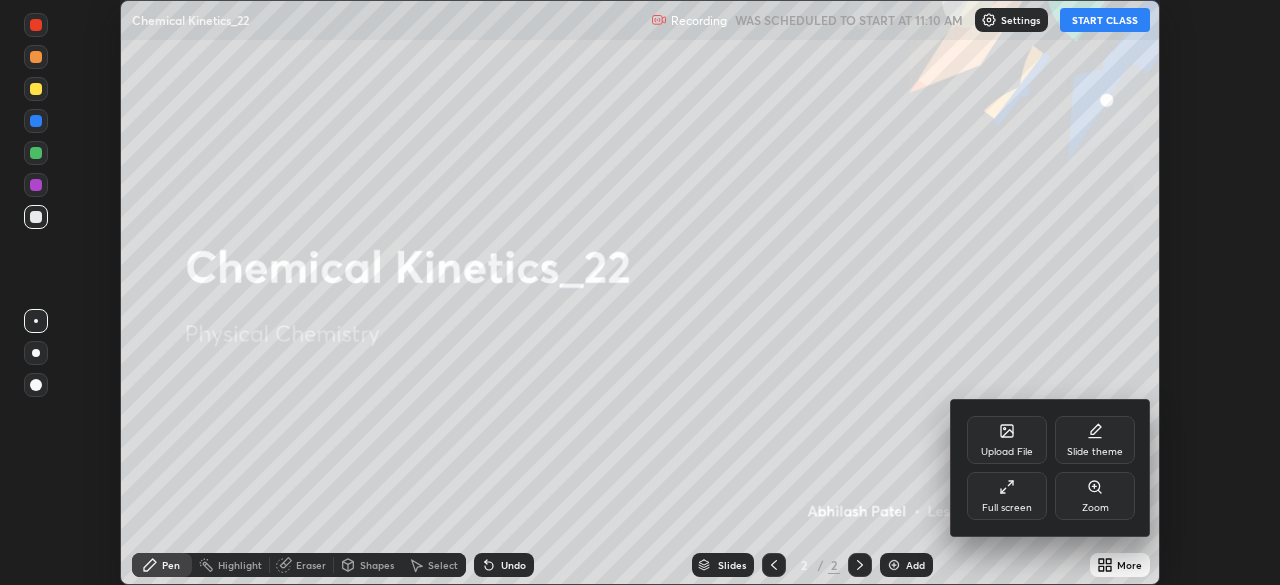 click on "Full screen" at bounding box center [1007, 496] 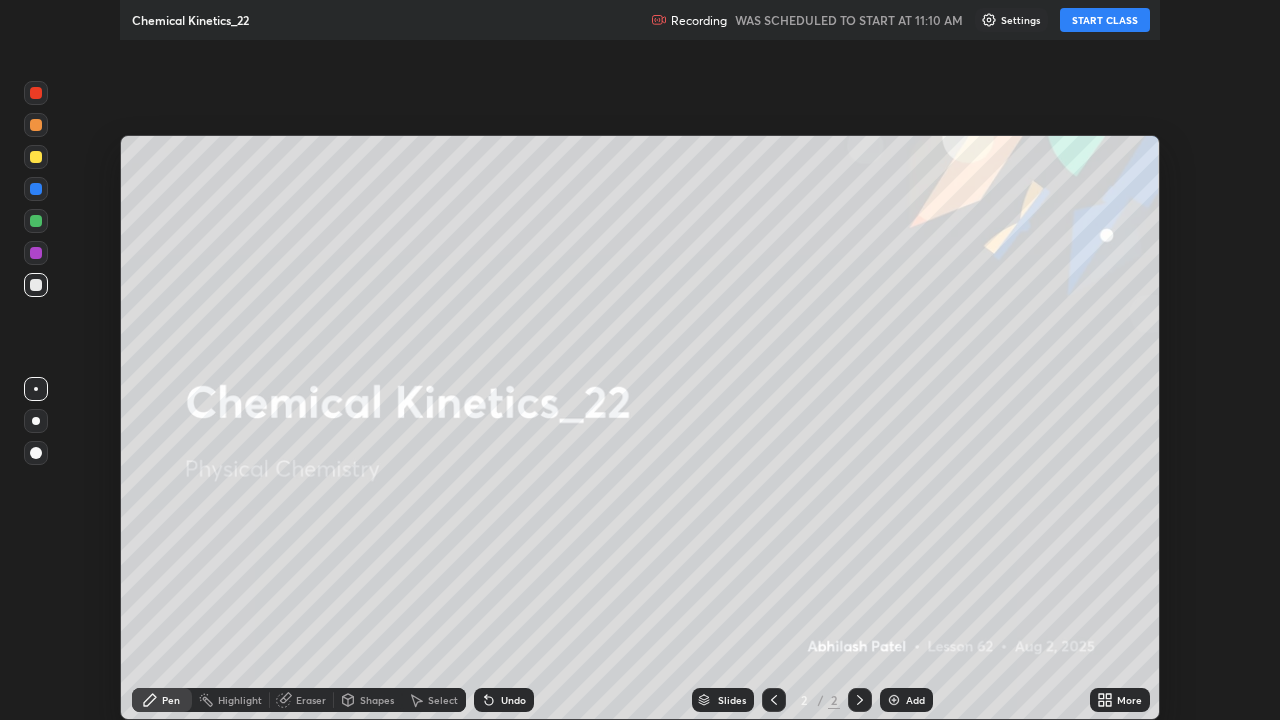 scroll, scrollTop: 99280, scrollLeft: 98720, axis: both 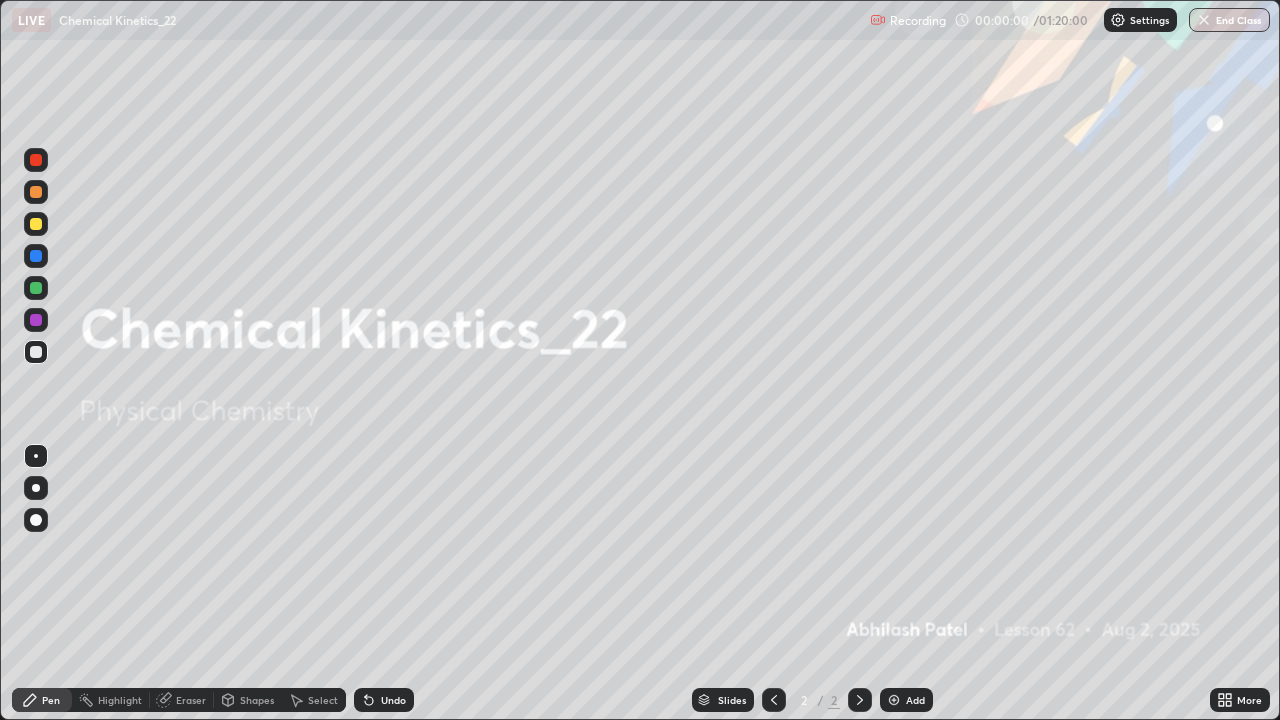 click on "Add" at bounding box center [915, 700] 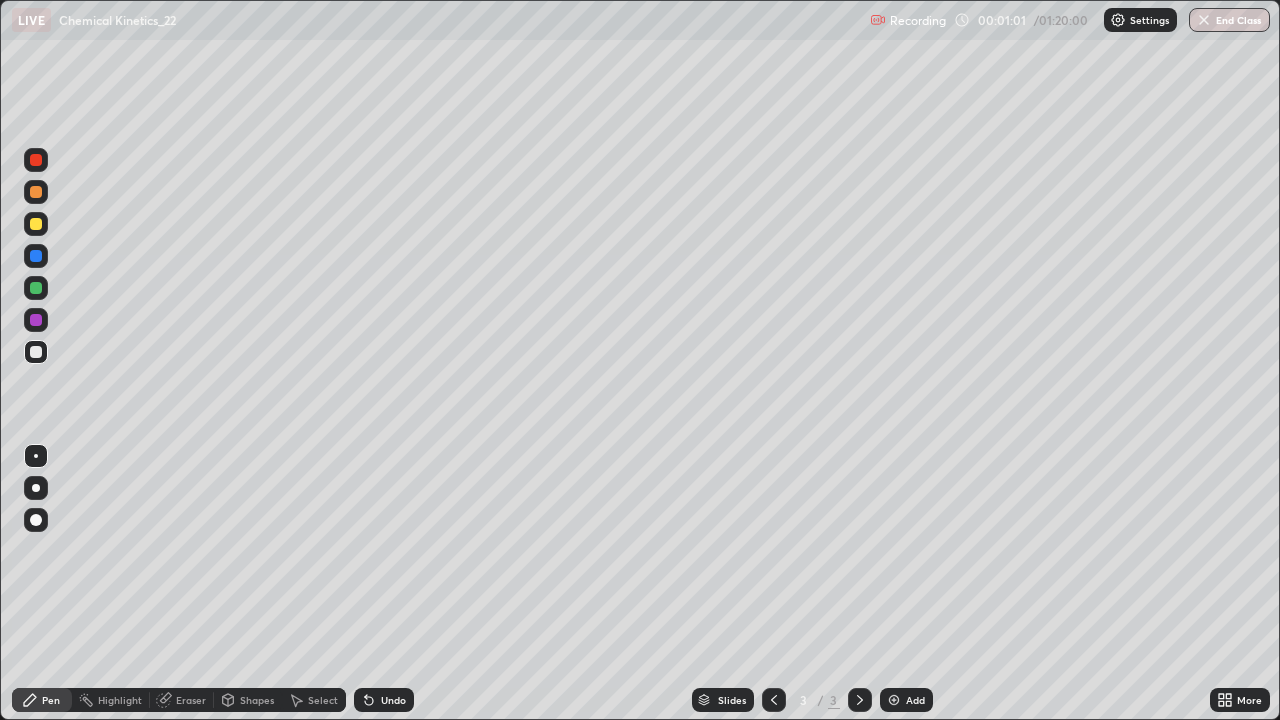 click on "Select" at bounding box center [323, 700] 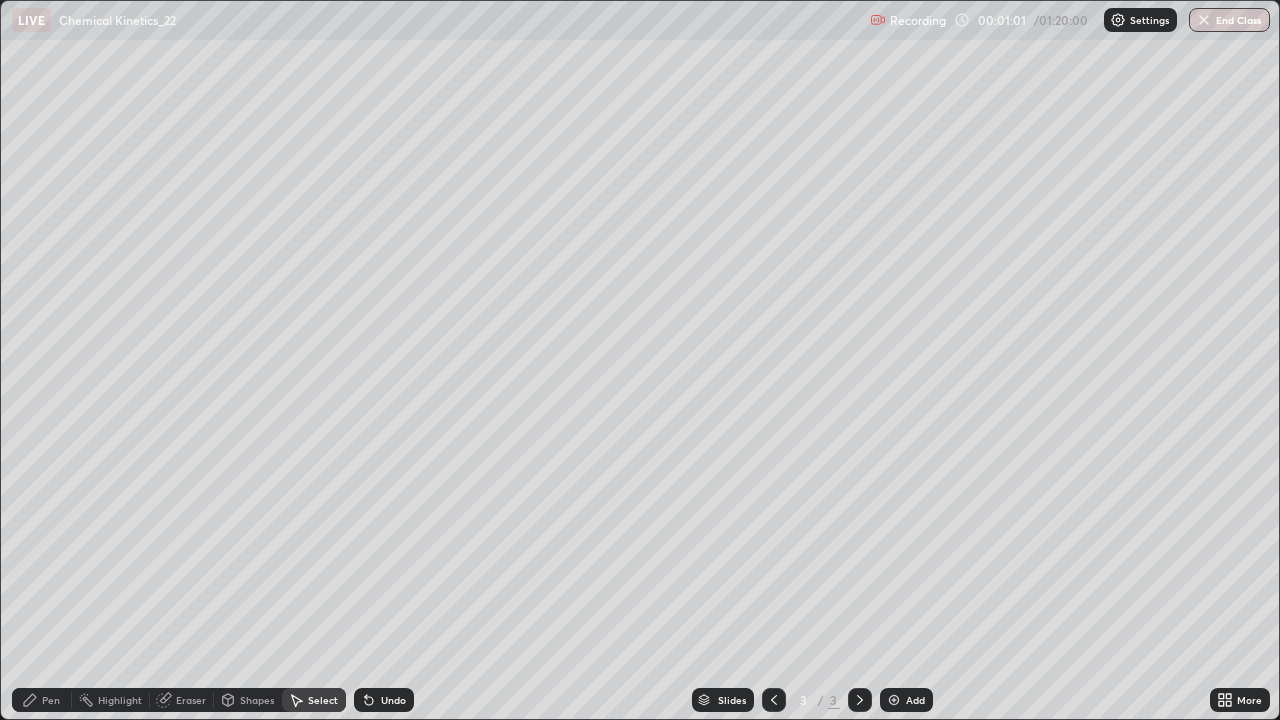 click on "Shapes" at bounding box center [257, 700] 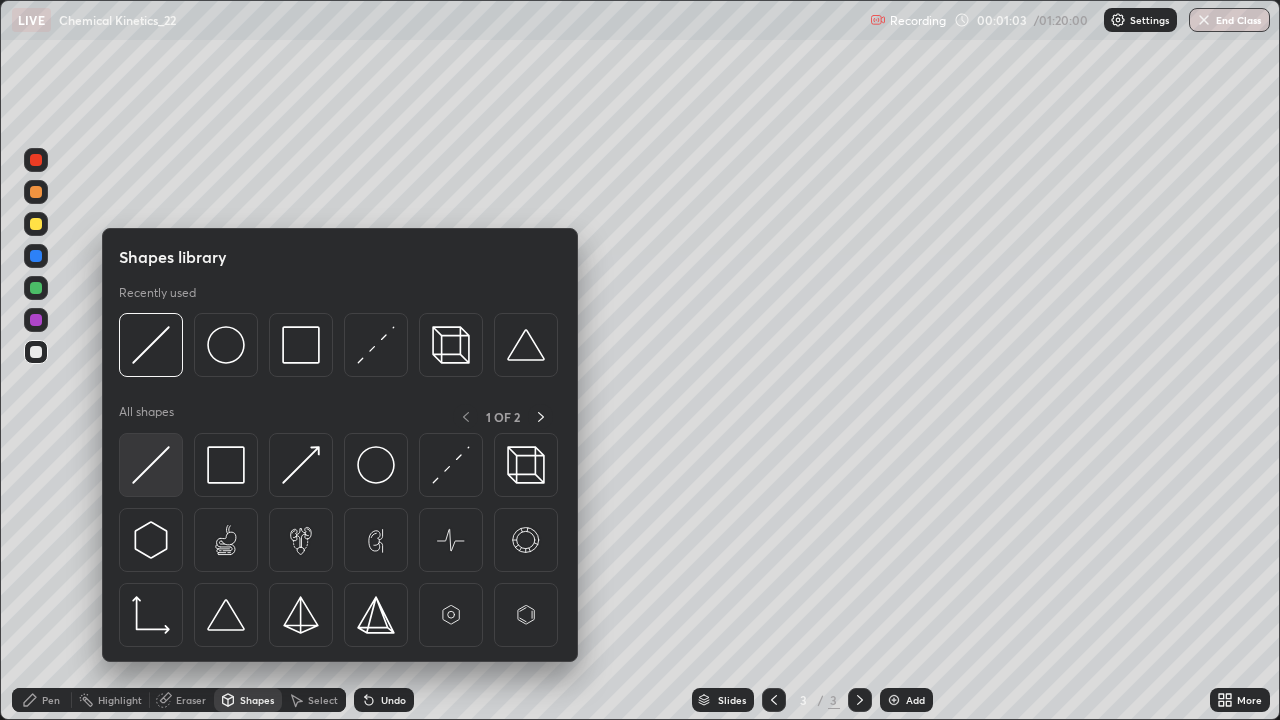click at bounding box center [151, 465] 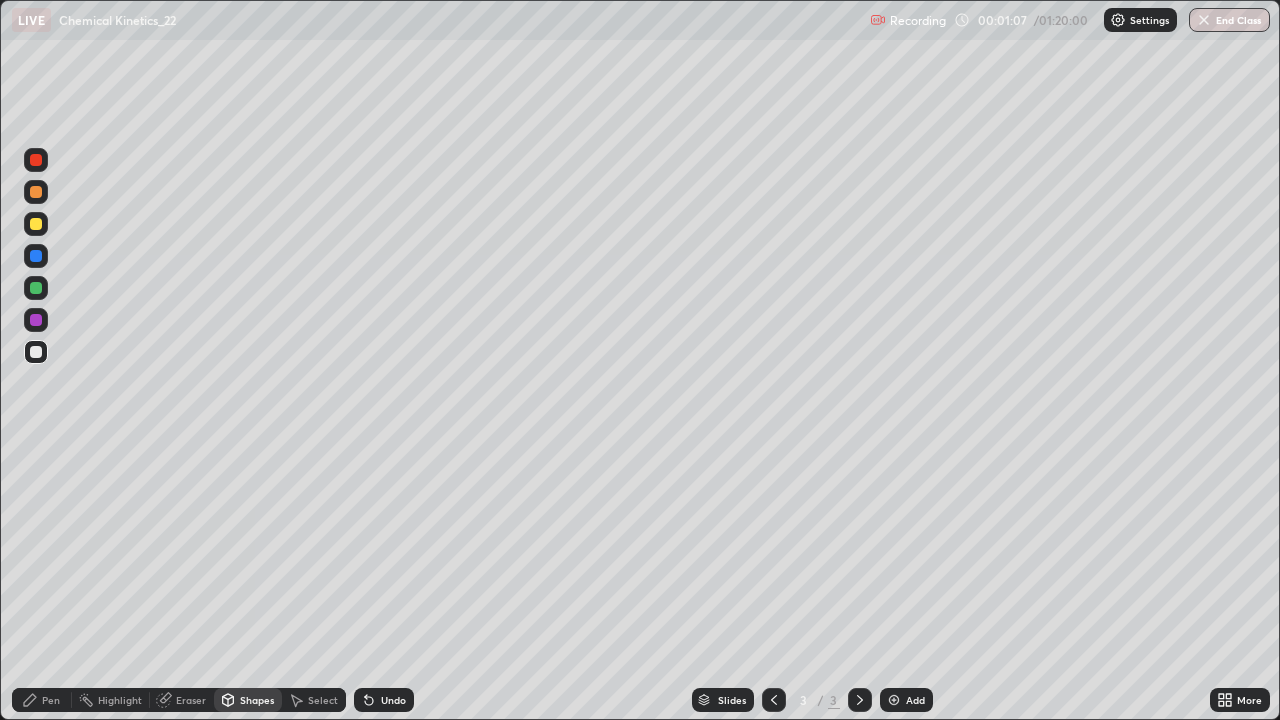 click at bounding box center (36, 352) 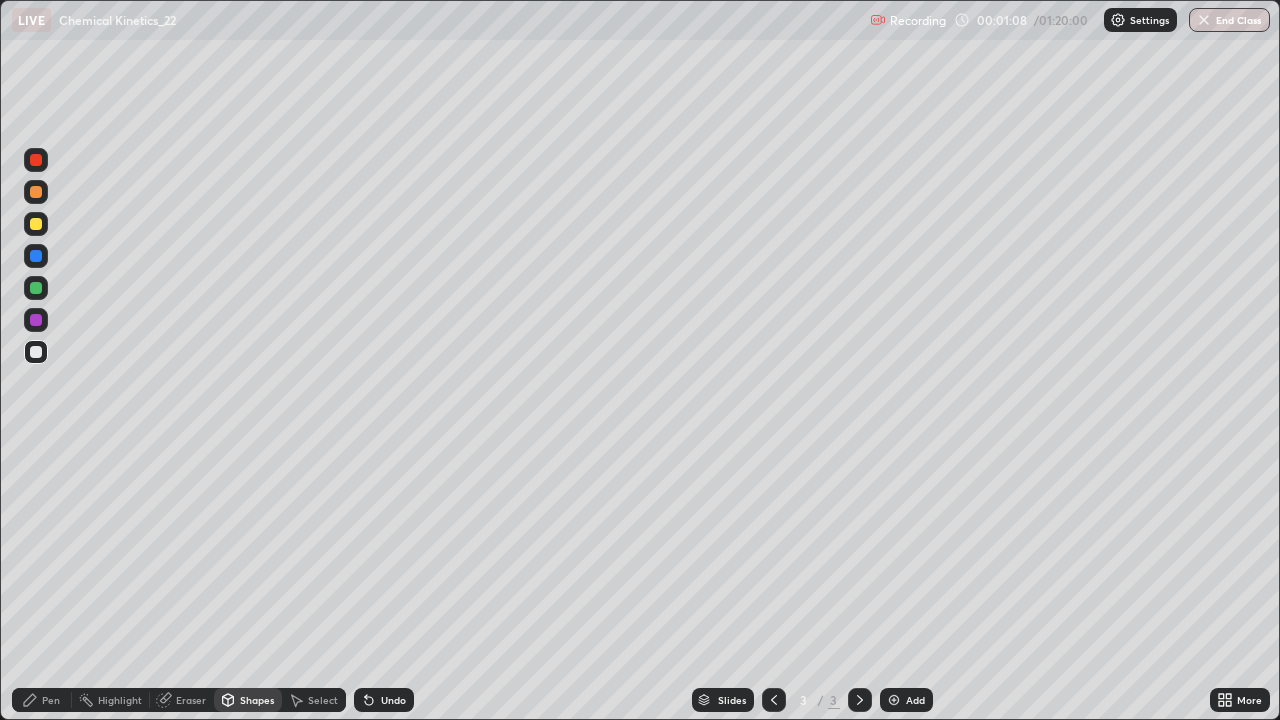 click on "Pen" at bounding box center (42, 700) 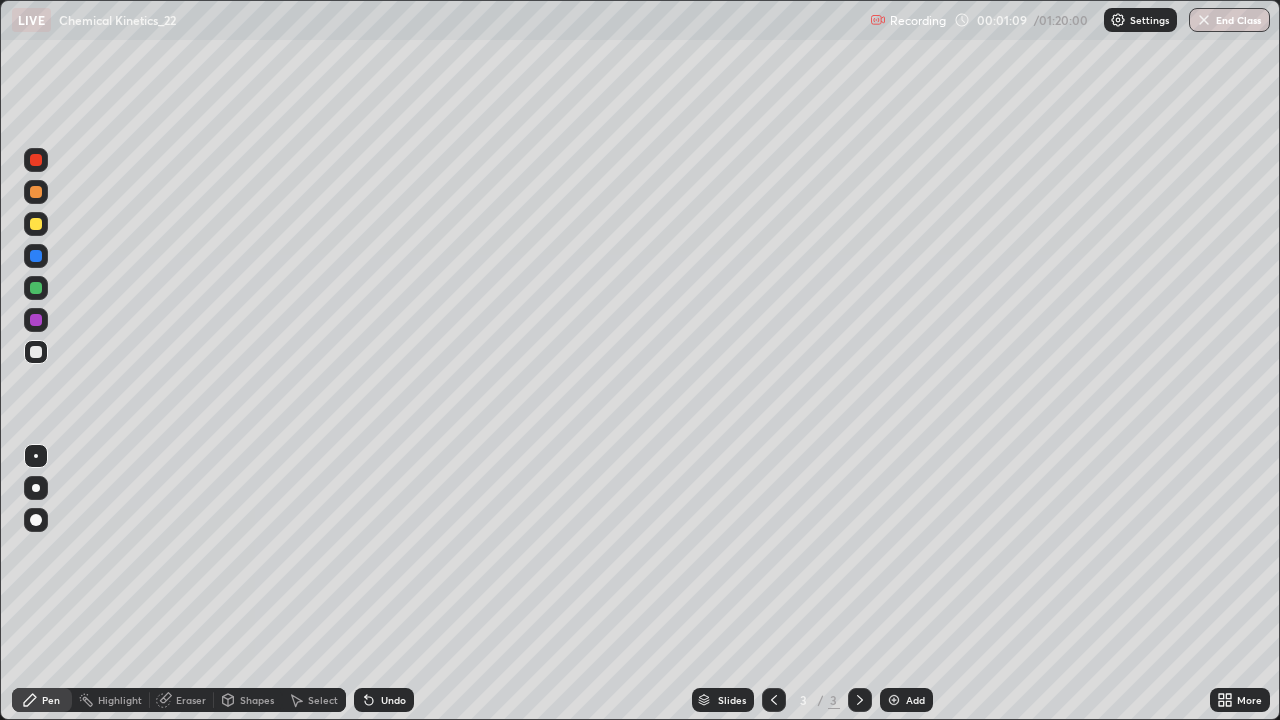 click at bounding box center (36, 488) 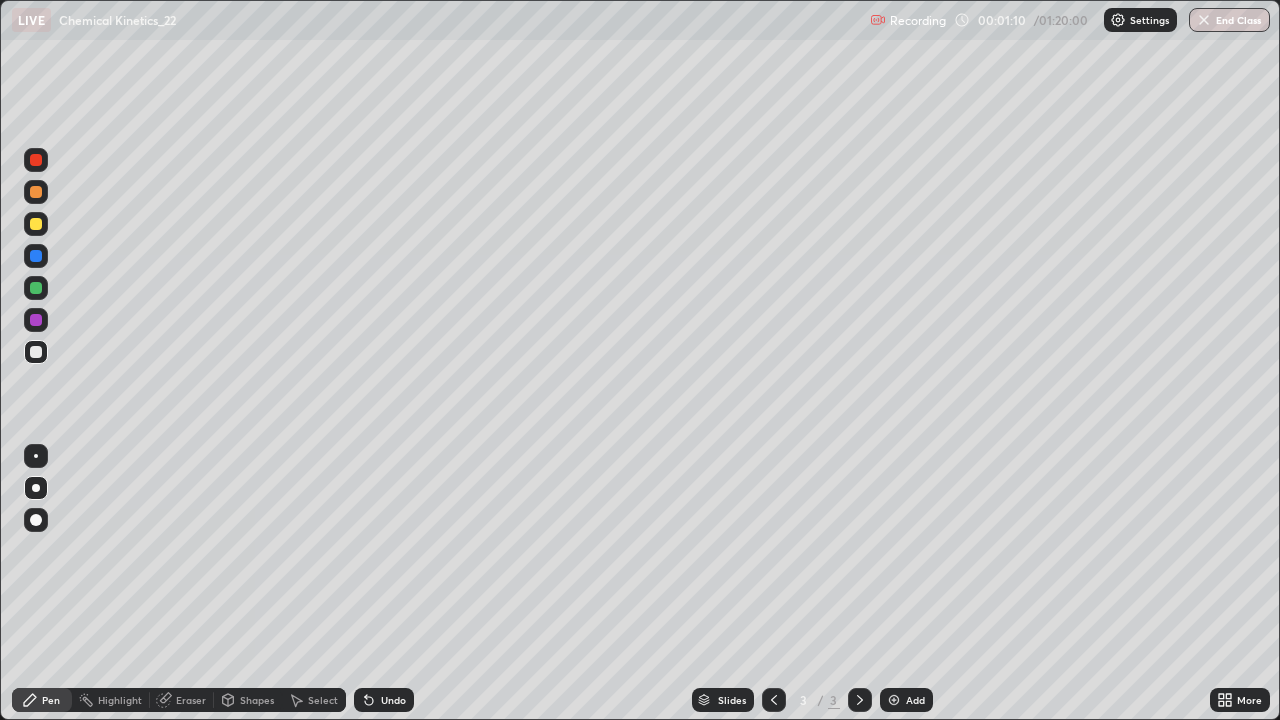 click on "Shapes" at bounding box center [257, 700] 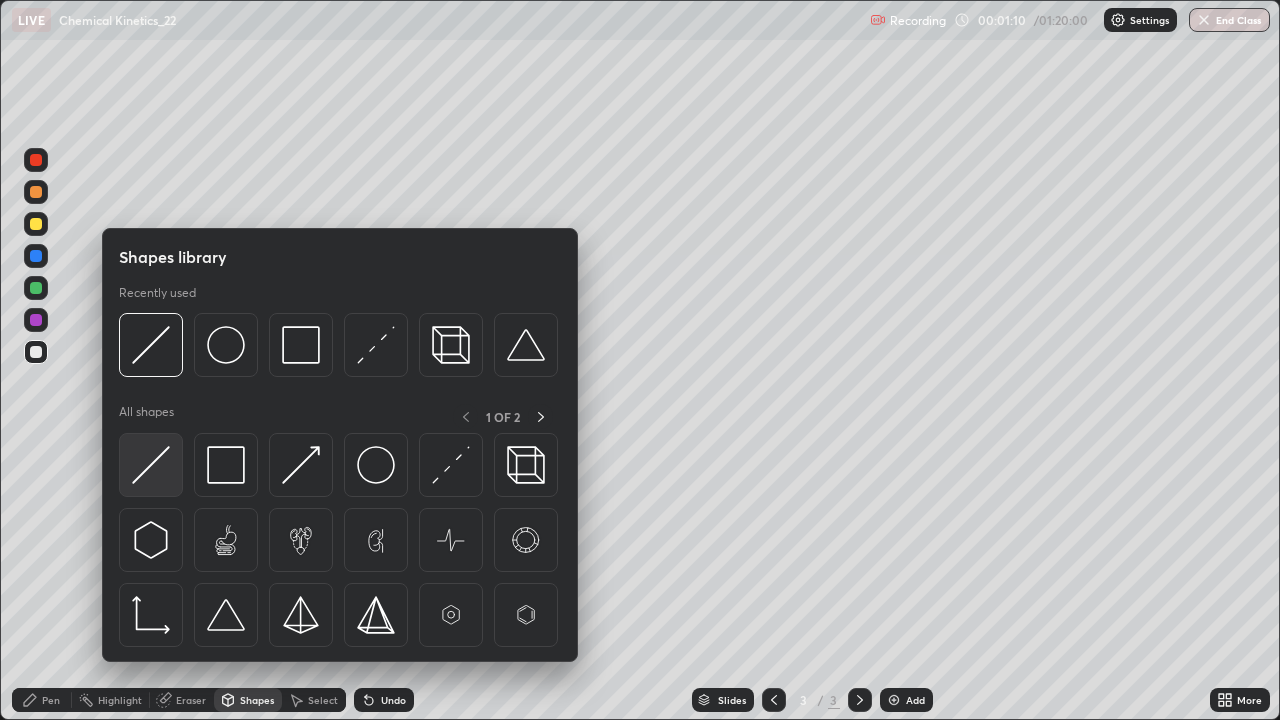click at bounding box center [151, 465] 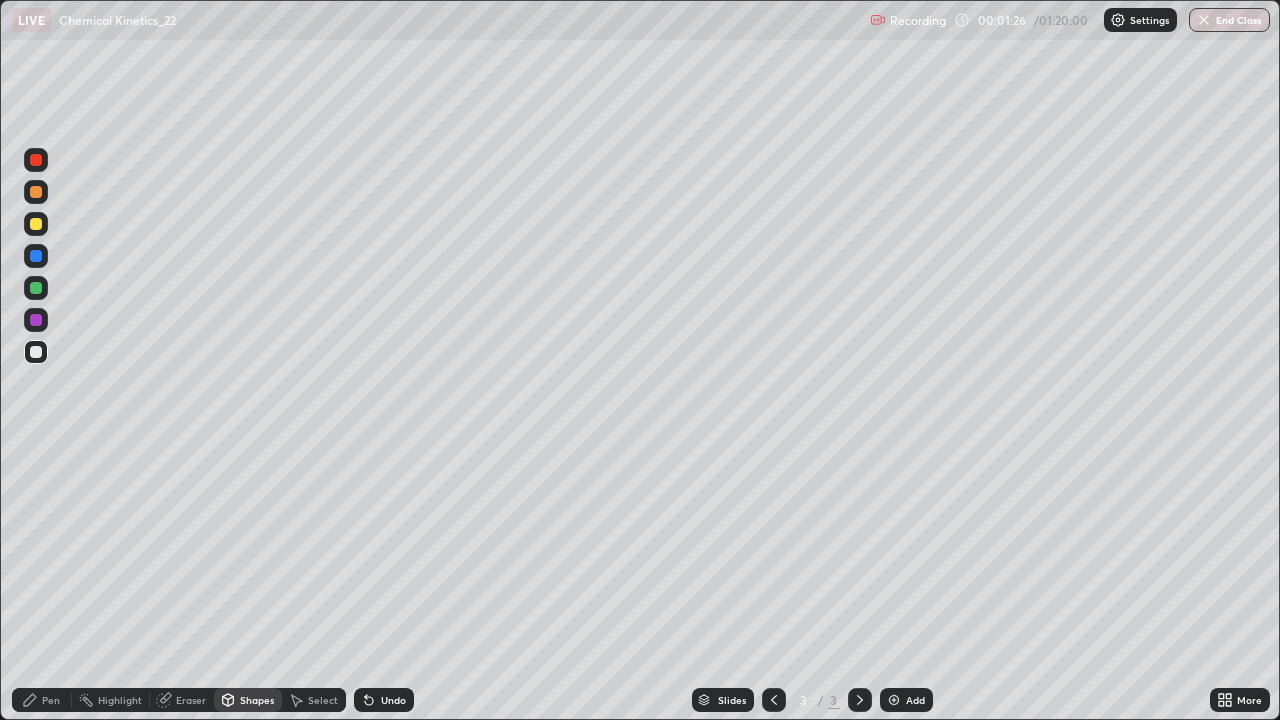 click on "Pen" at bounding box center [51, 700] 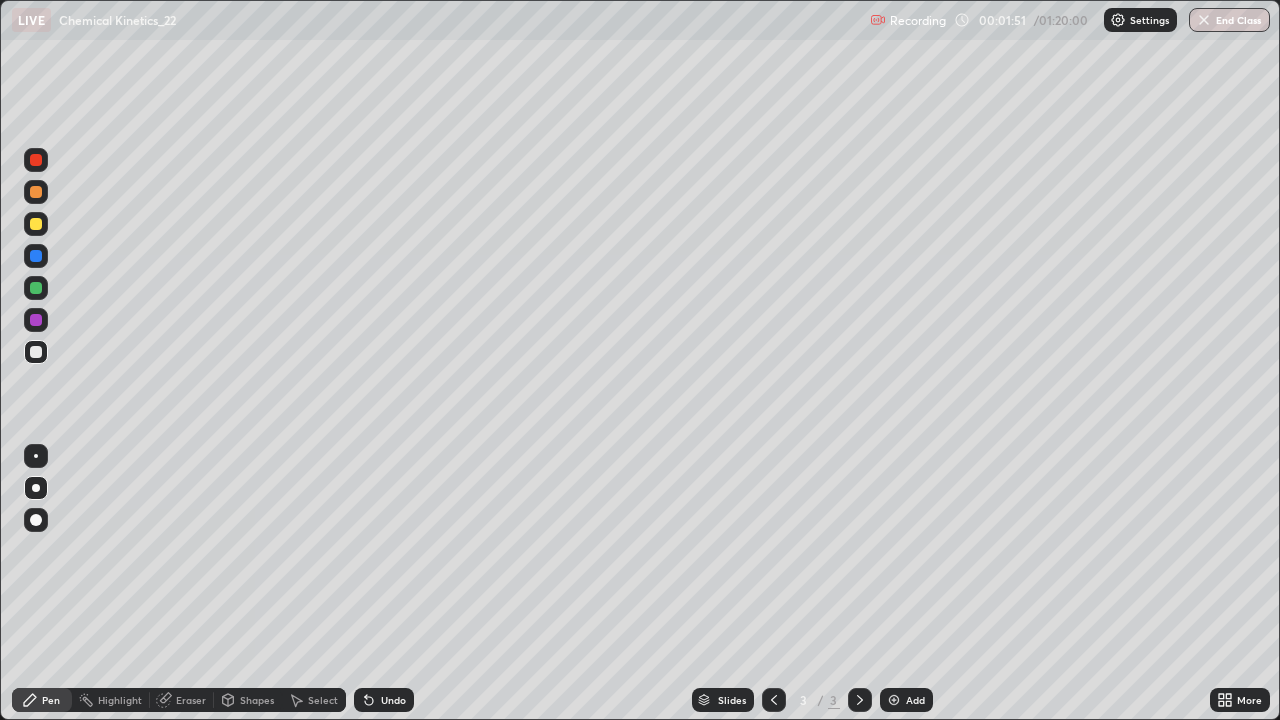 click on "Undo" at bounding box center (393, 700) 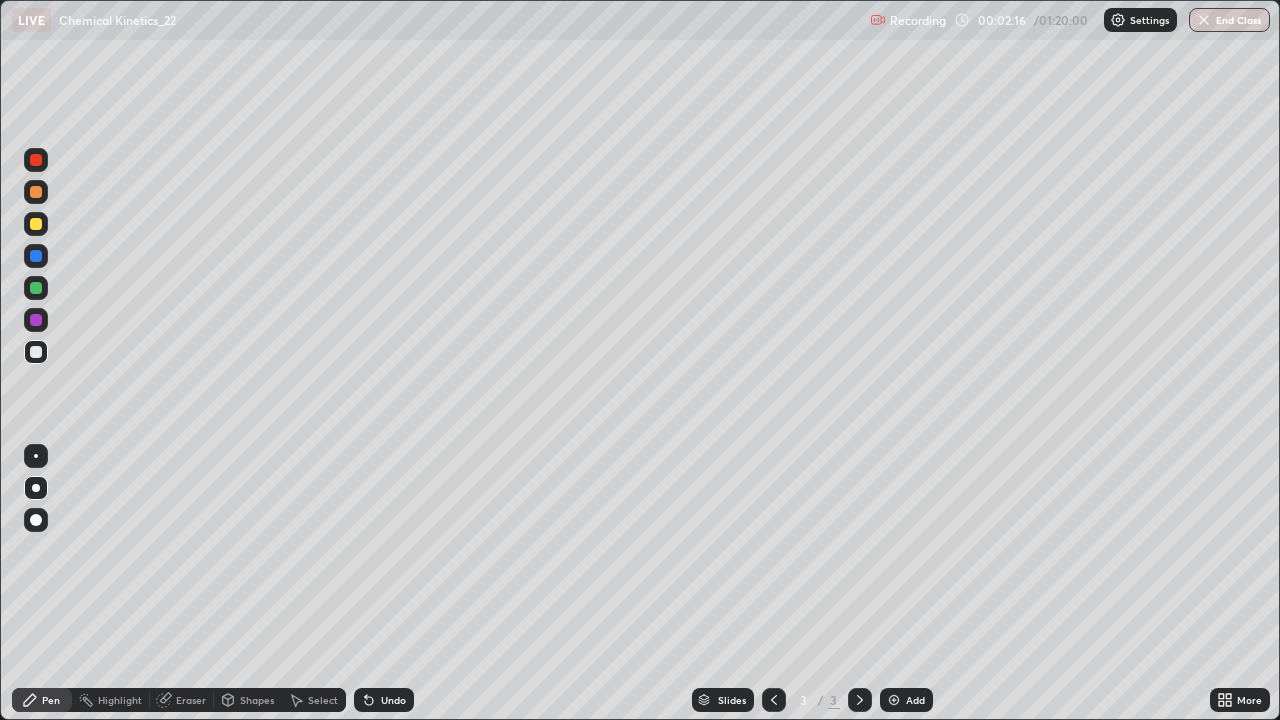 click on "Shapes" at bounding box center (248, 700) 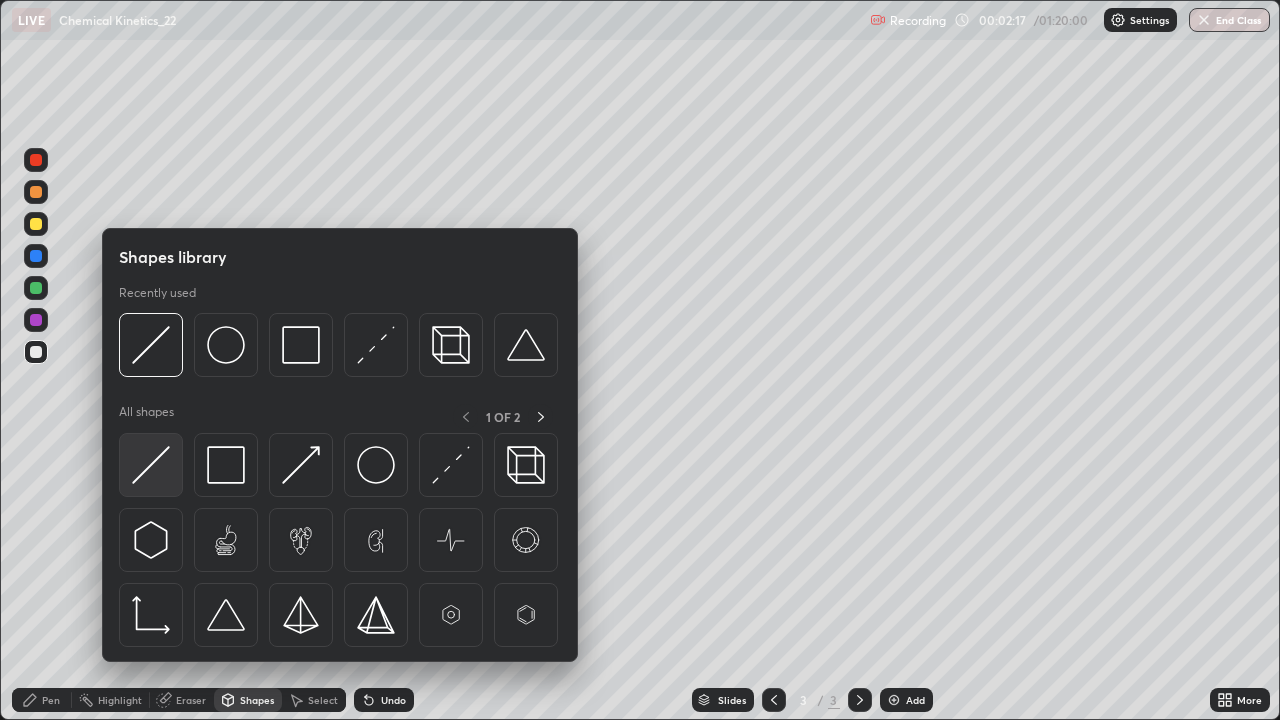 click at bounding box center [151, 465] 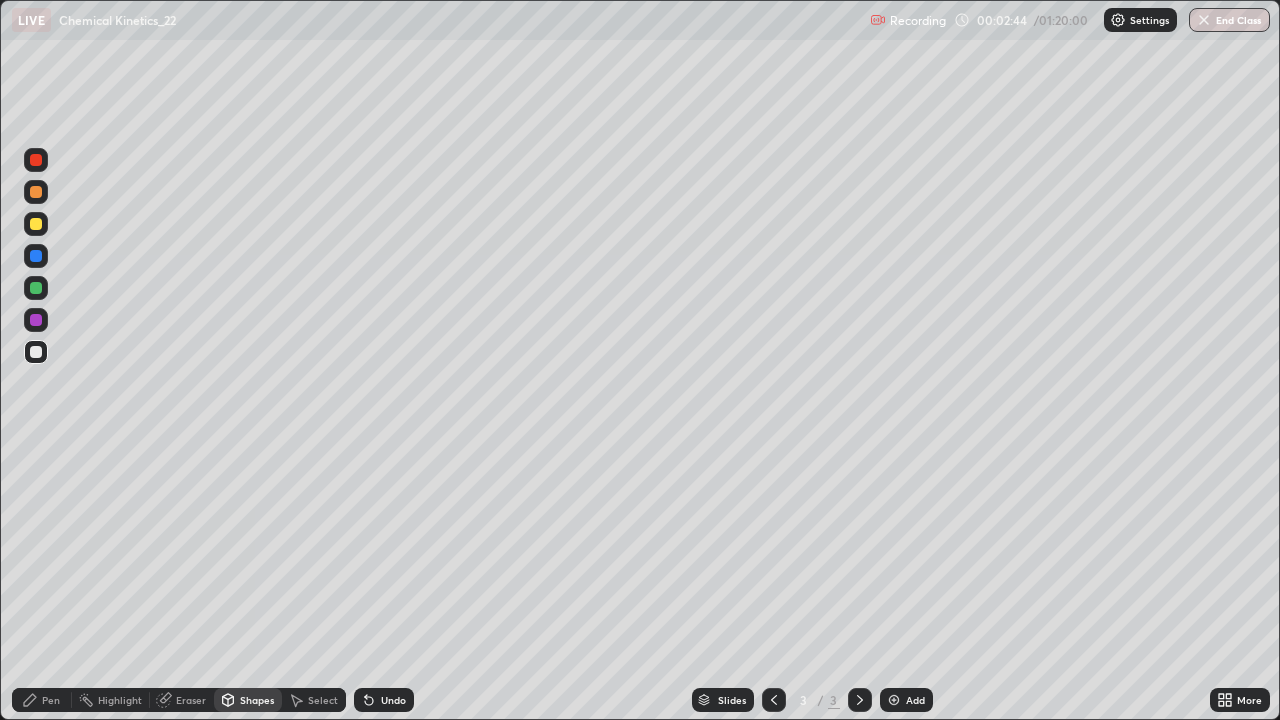 click on "Pen" at bounding box center [42, 700] 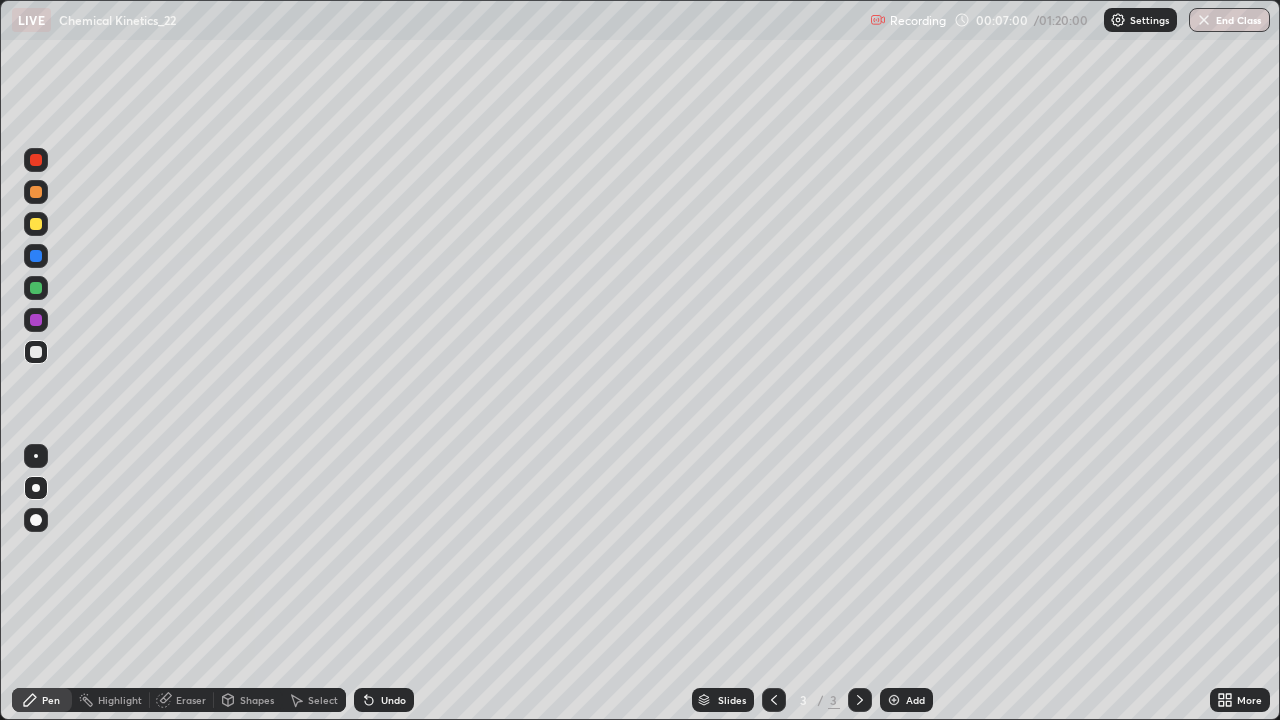 click at bounding box center [36, 160] 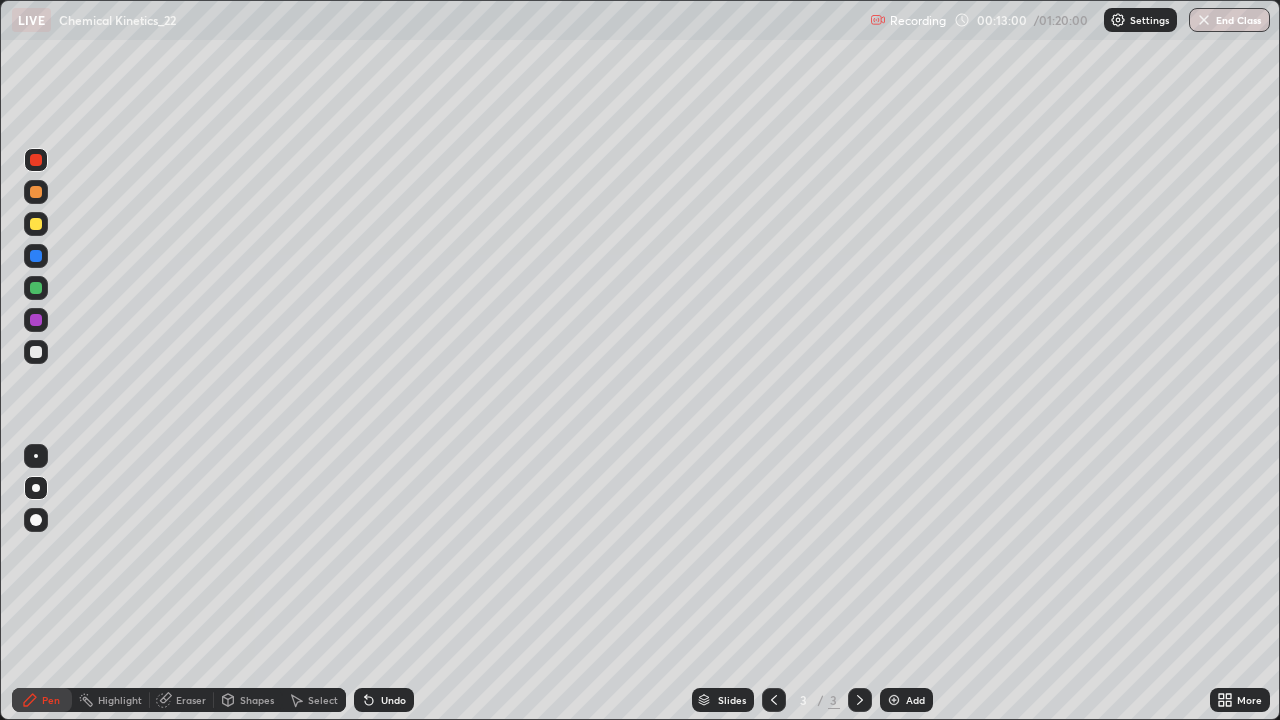 click on "Undo" at bounding box center (384, 700) 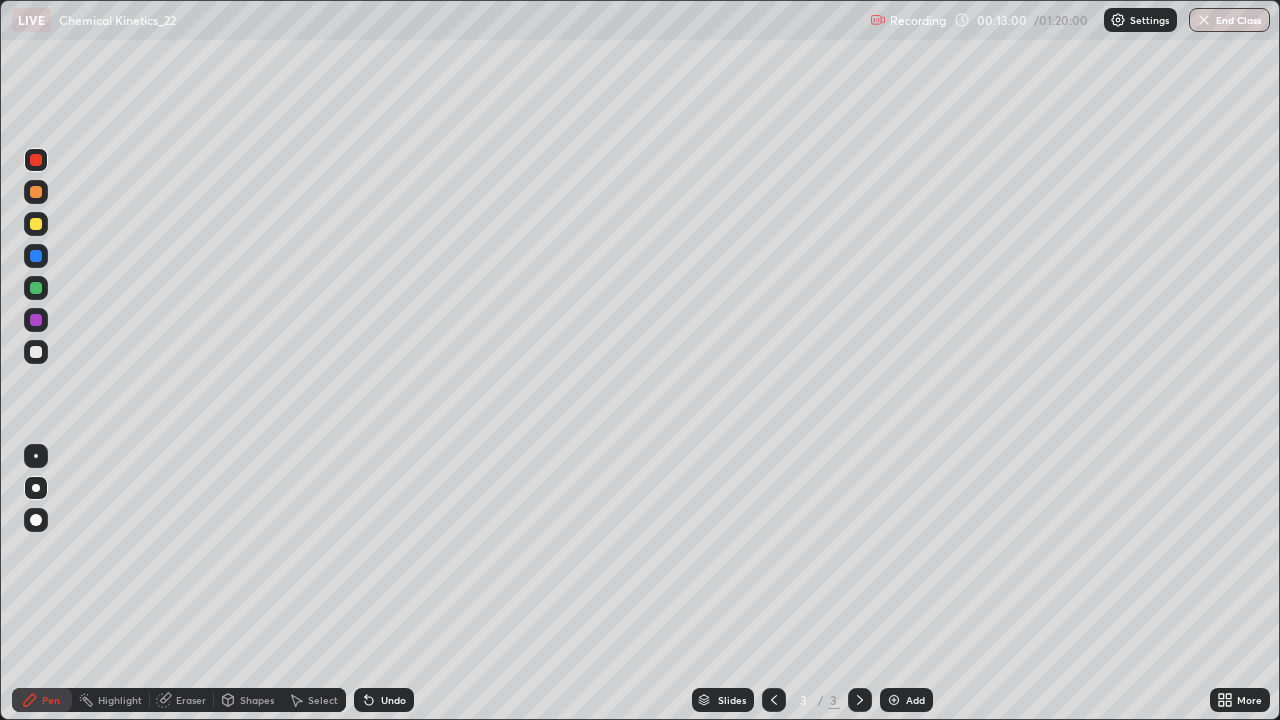 click on "Undo" at bounding box center (393, 700) 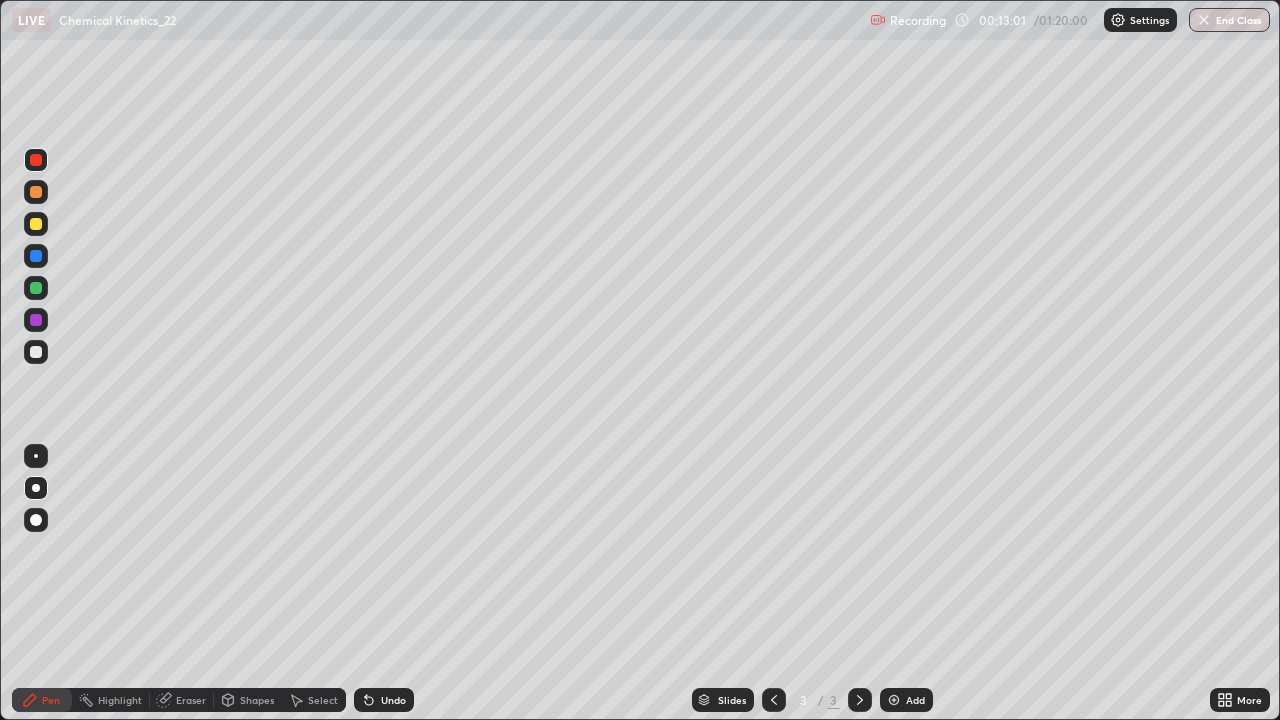 click on "Undo" at bounding box center (393, 700) 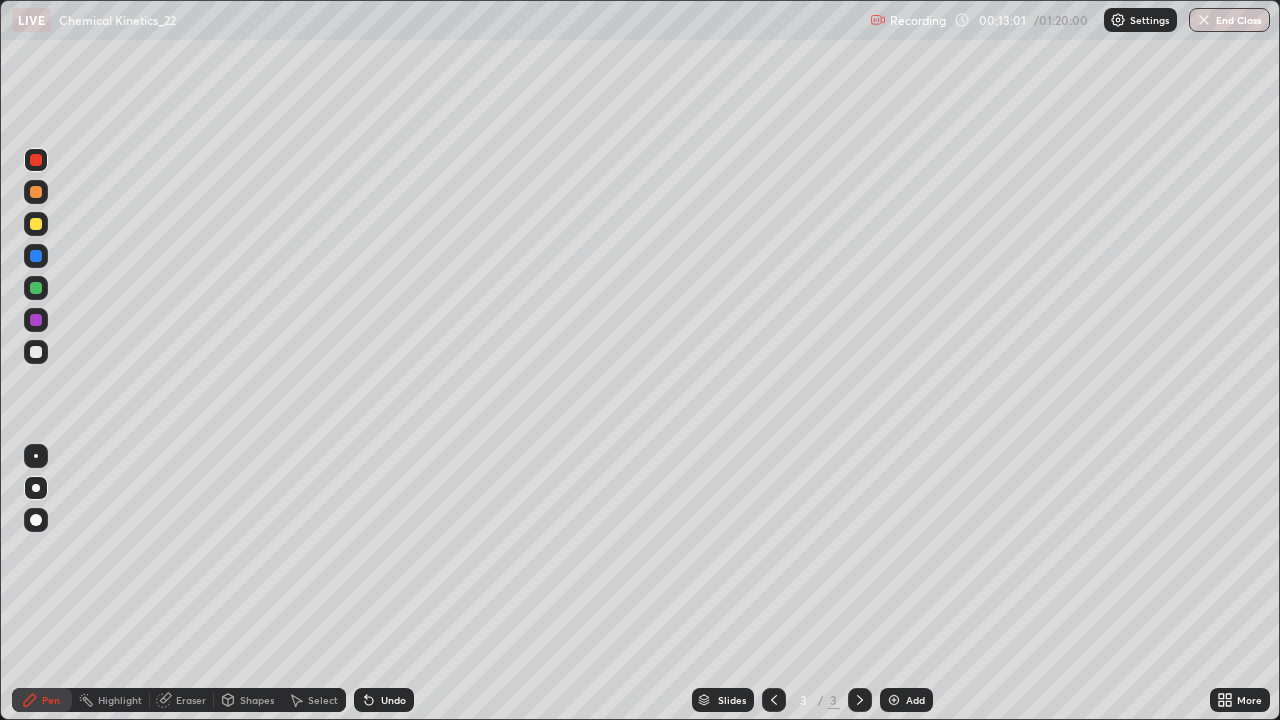 click on "Undo" at bounding box center (393, 700) 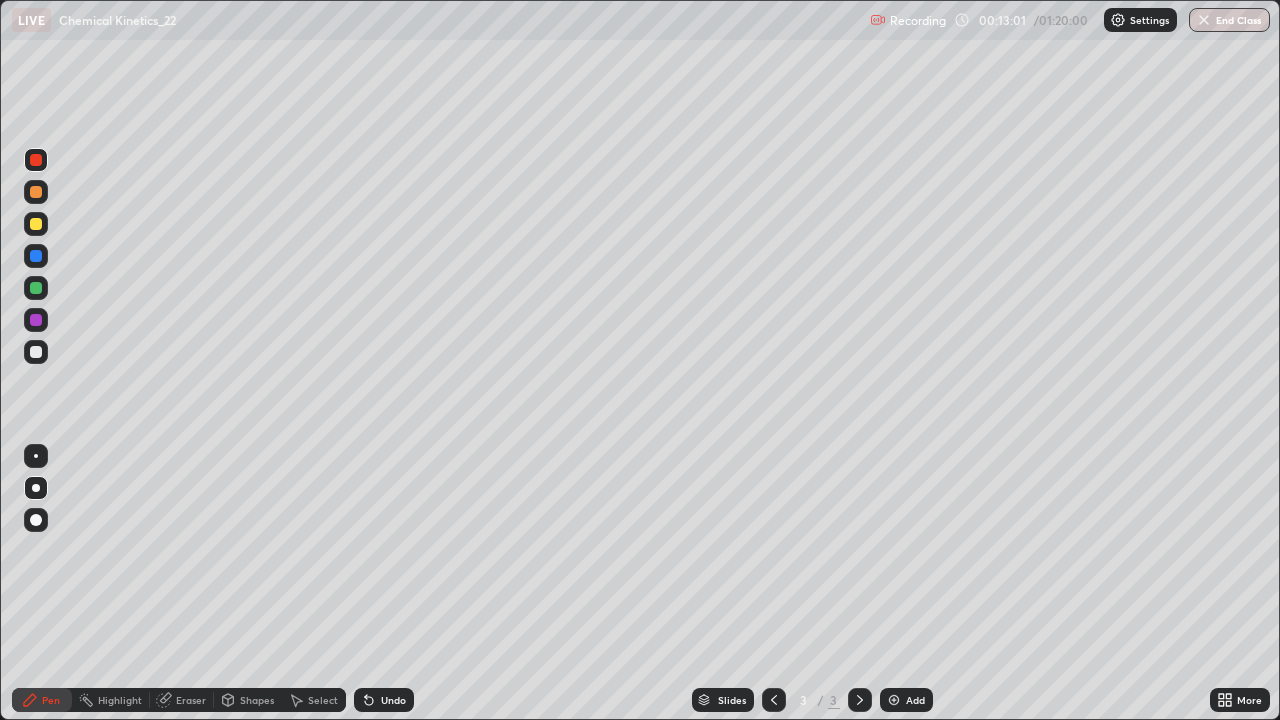 click on "Undo" at bounding box center (393, 700) 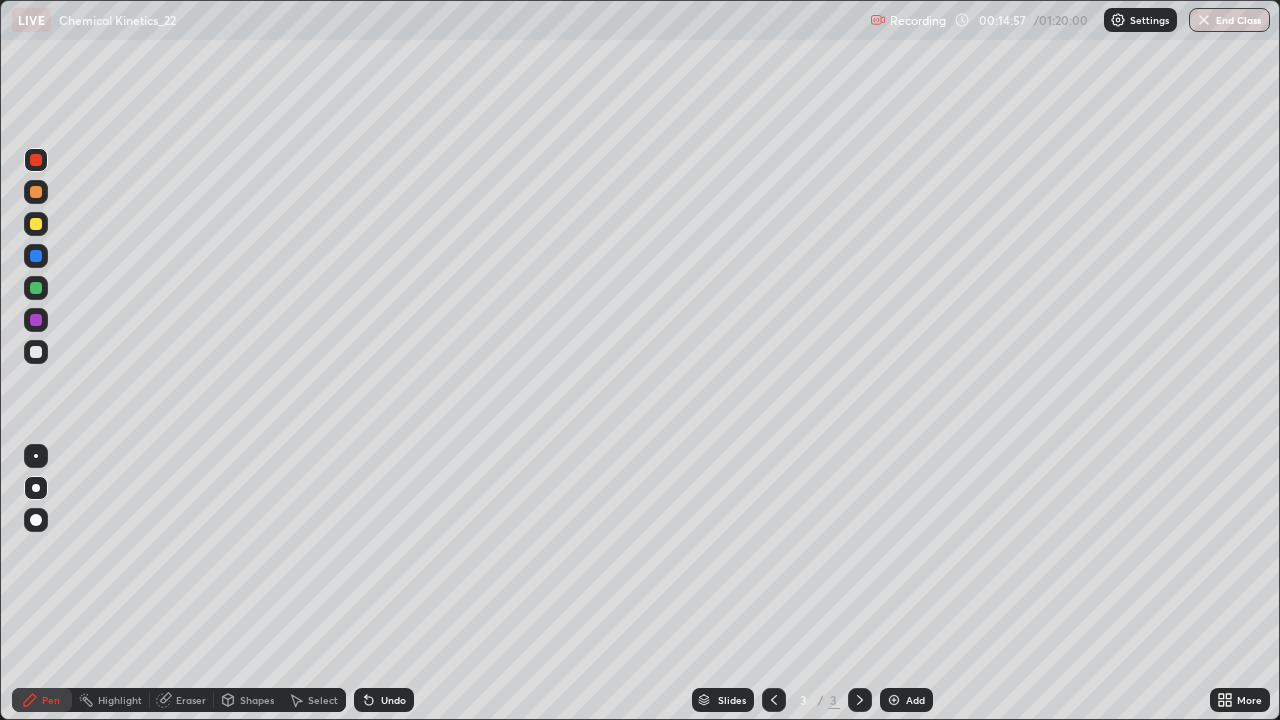 click on "Add" at bounding box center [906, 700] 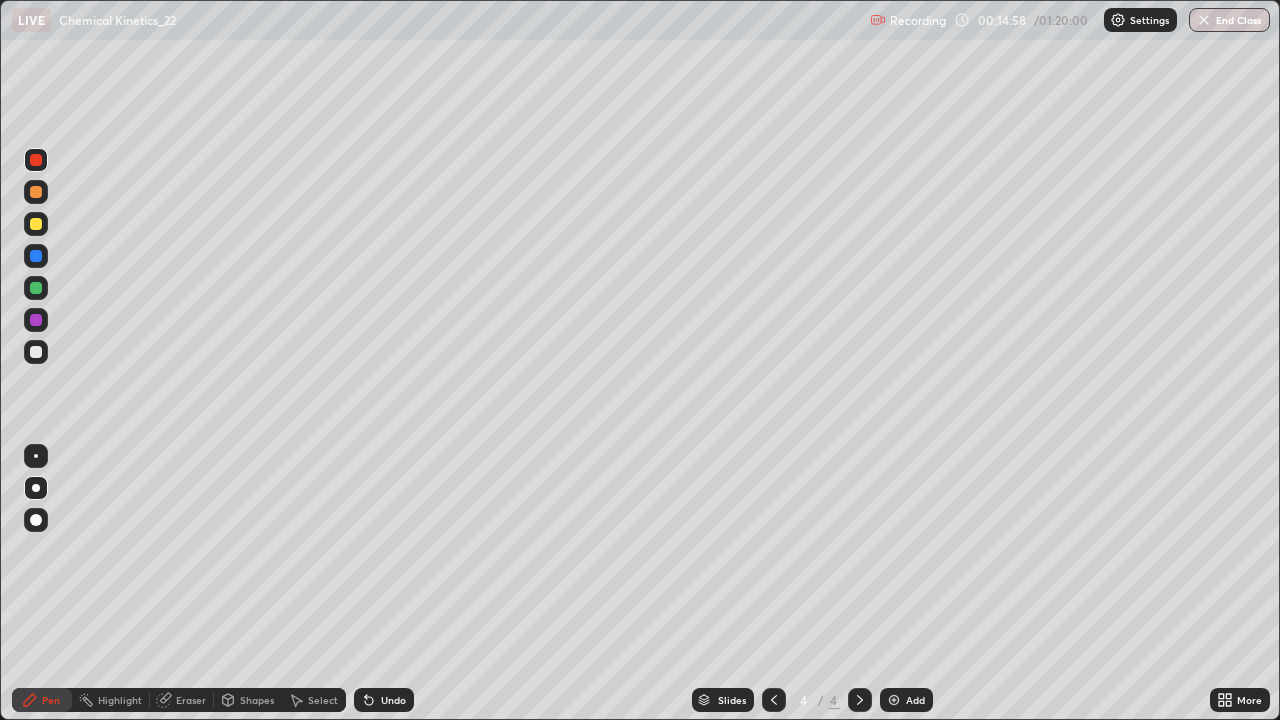 click on "Shapes" at bounding box center [257, 700] 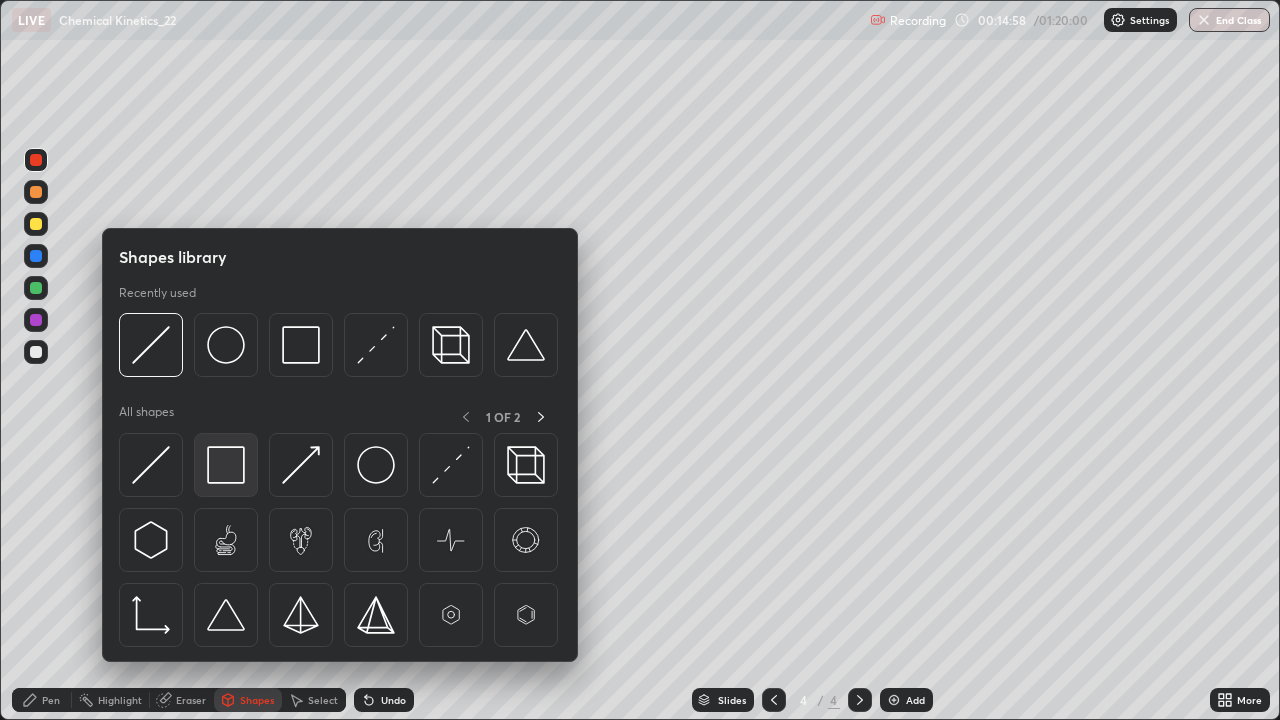 click at bounding box center [226, 465] 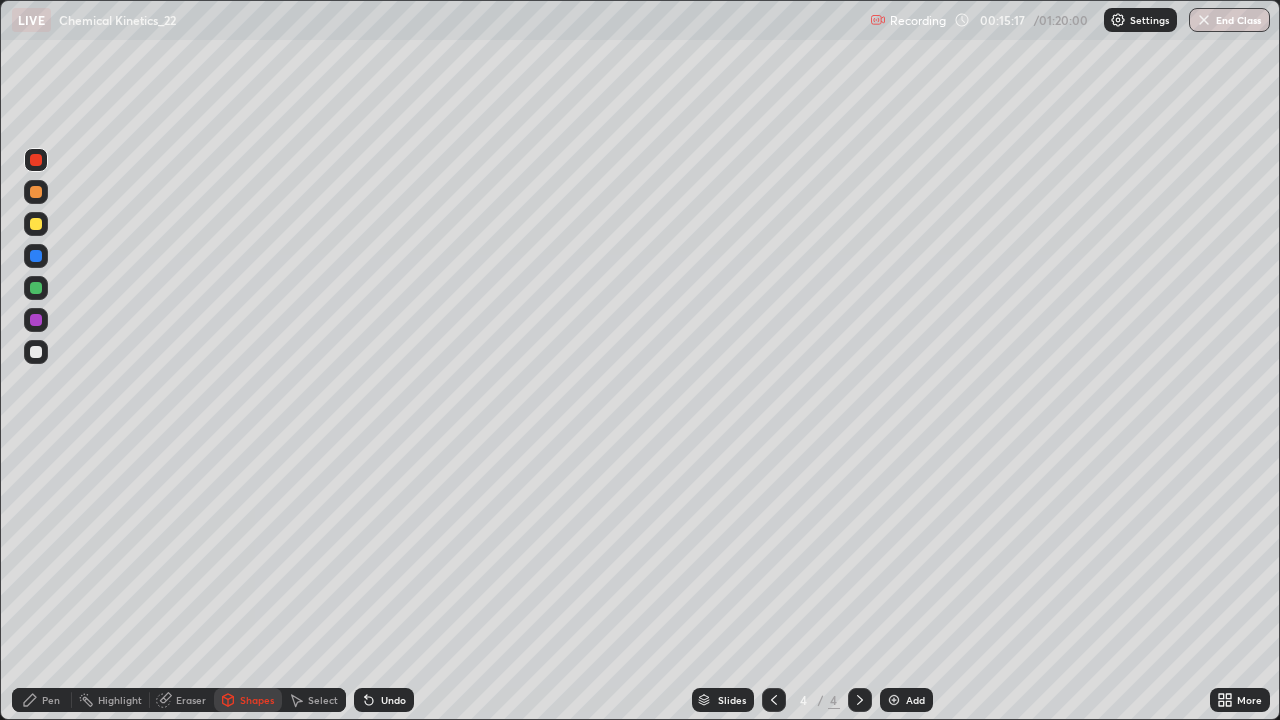 click on "Shapes" at bounding box center (257, 700) 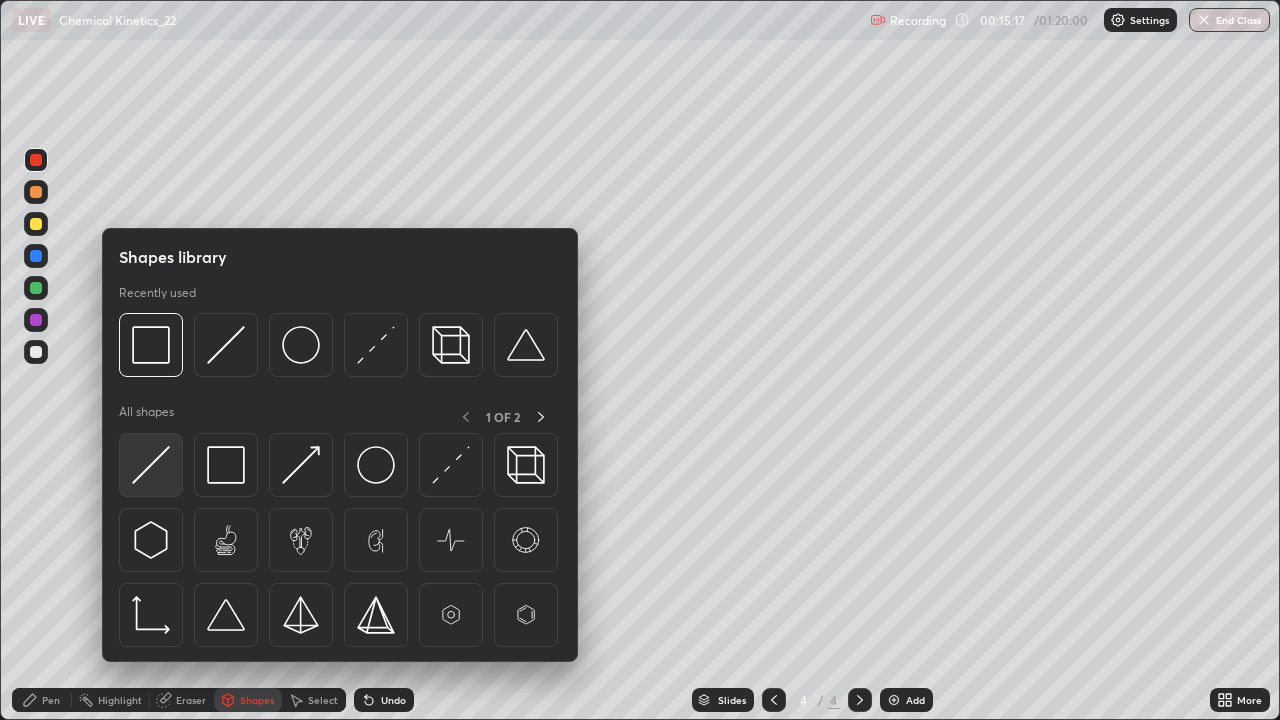 click at bounding box center (151, 465) 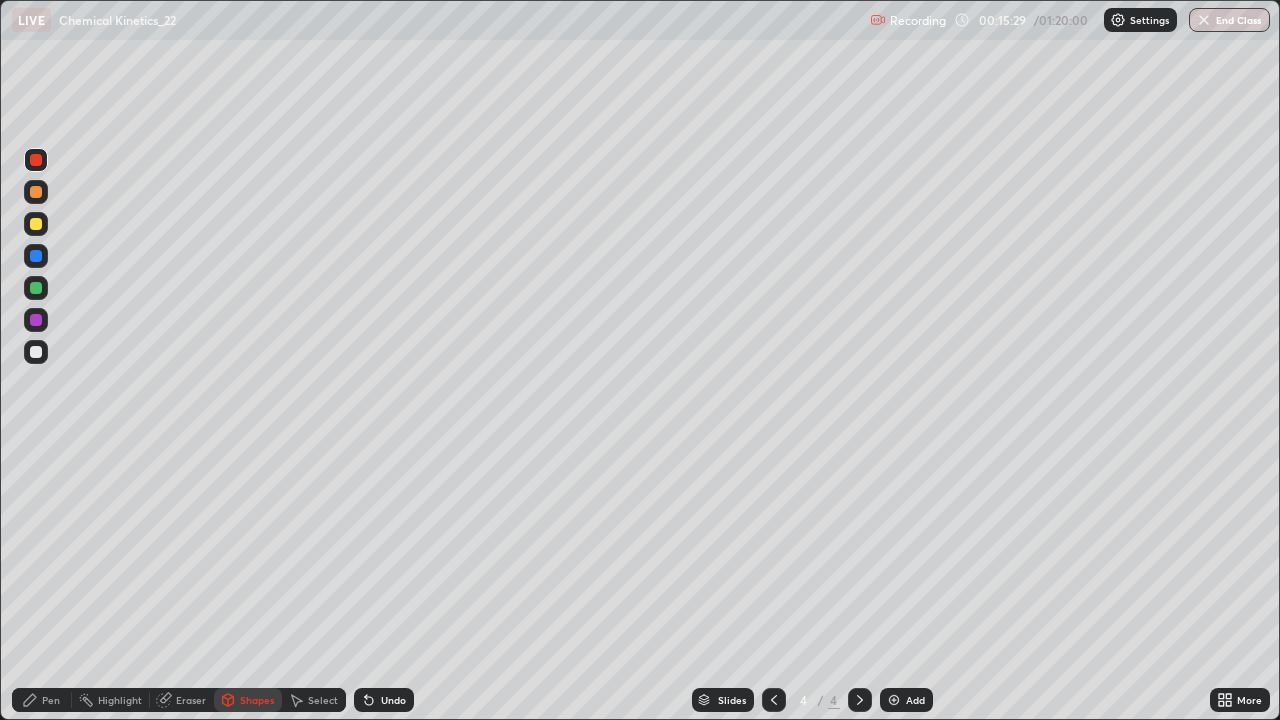 click at bounding box center (36, 352) 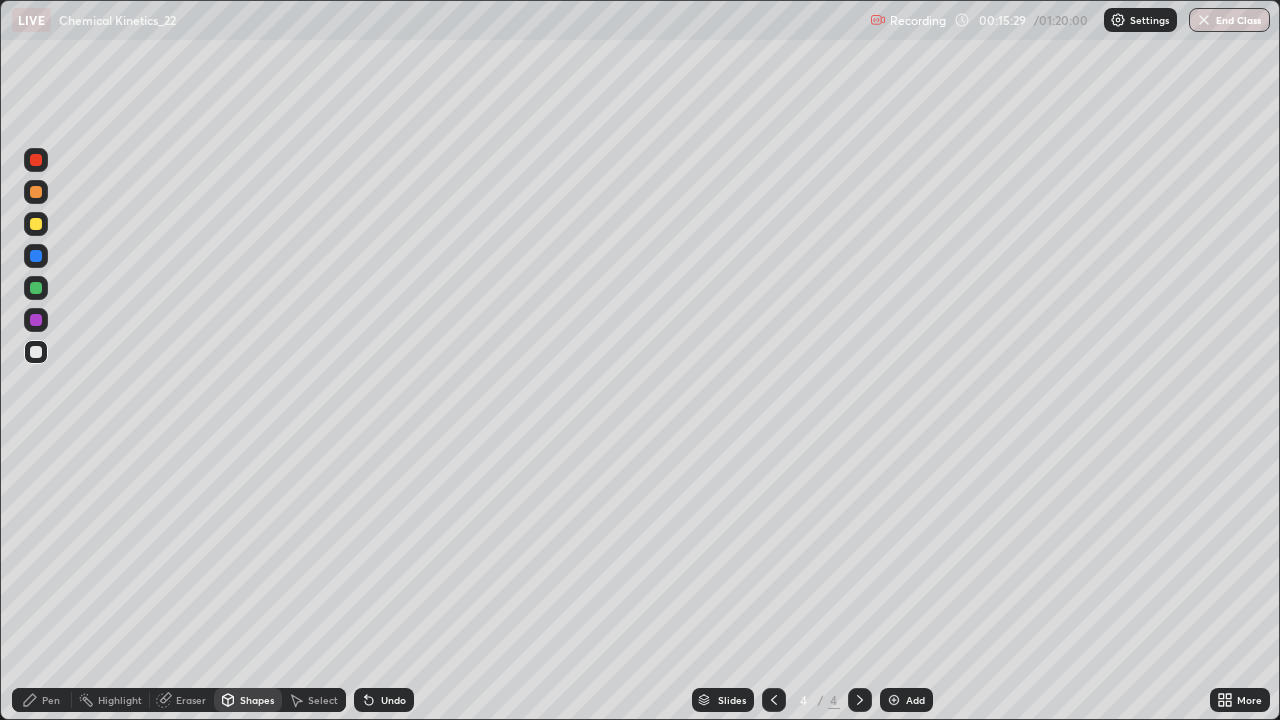 click at bounding box center [36, 352] 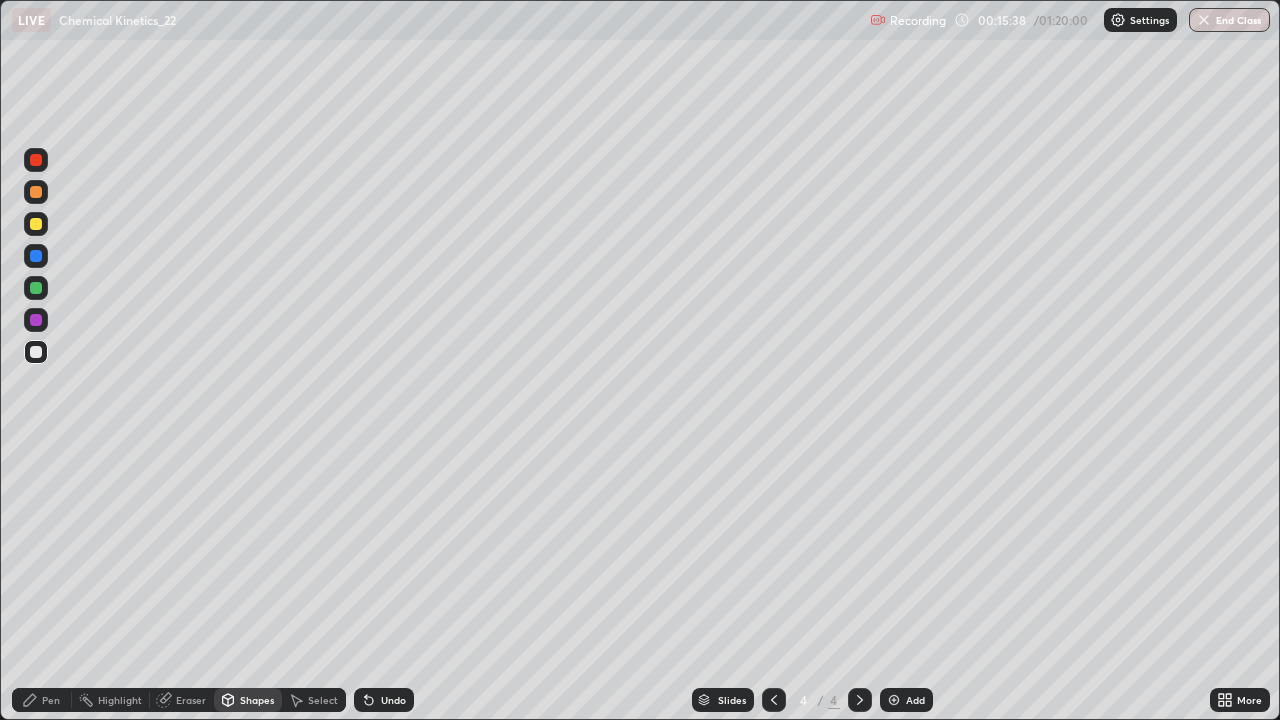 click on "Pen" at bounding box center [51, 700] 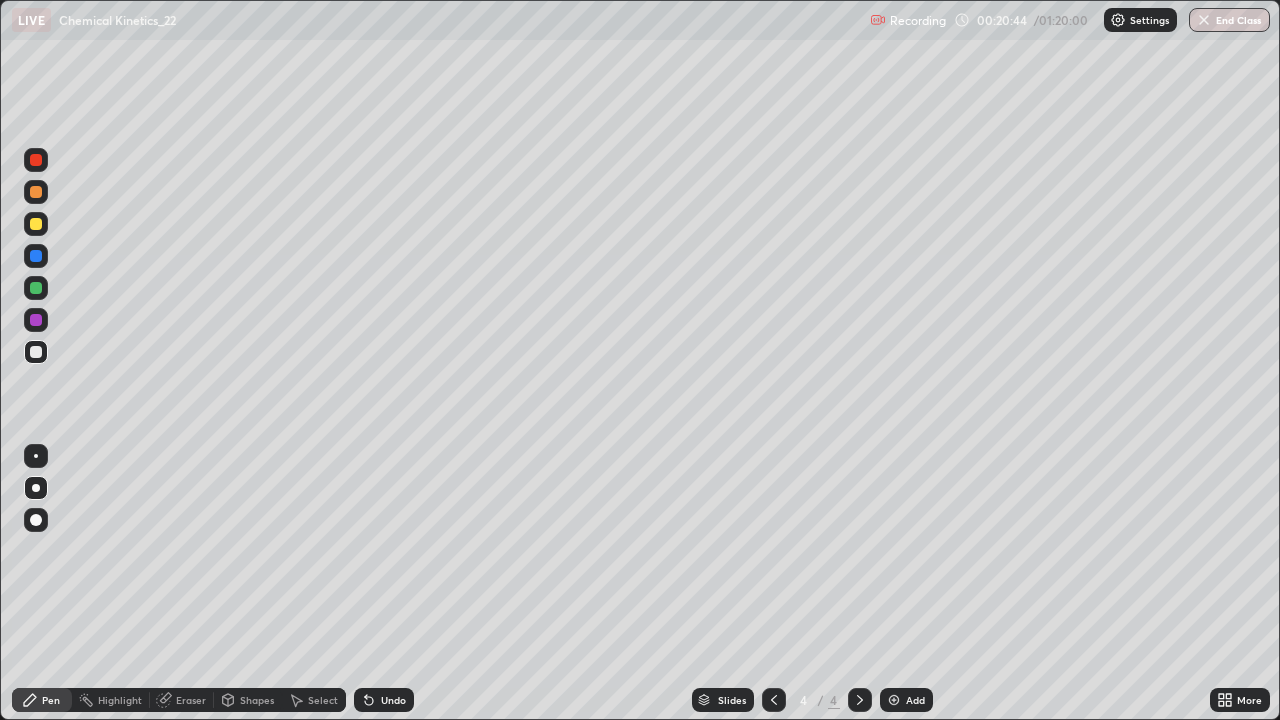 click at bounding box center [36, 224] 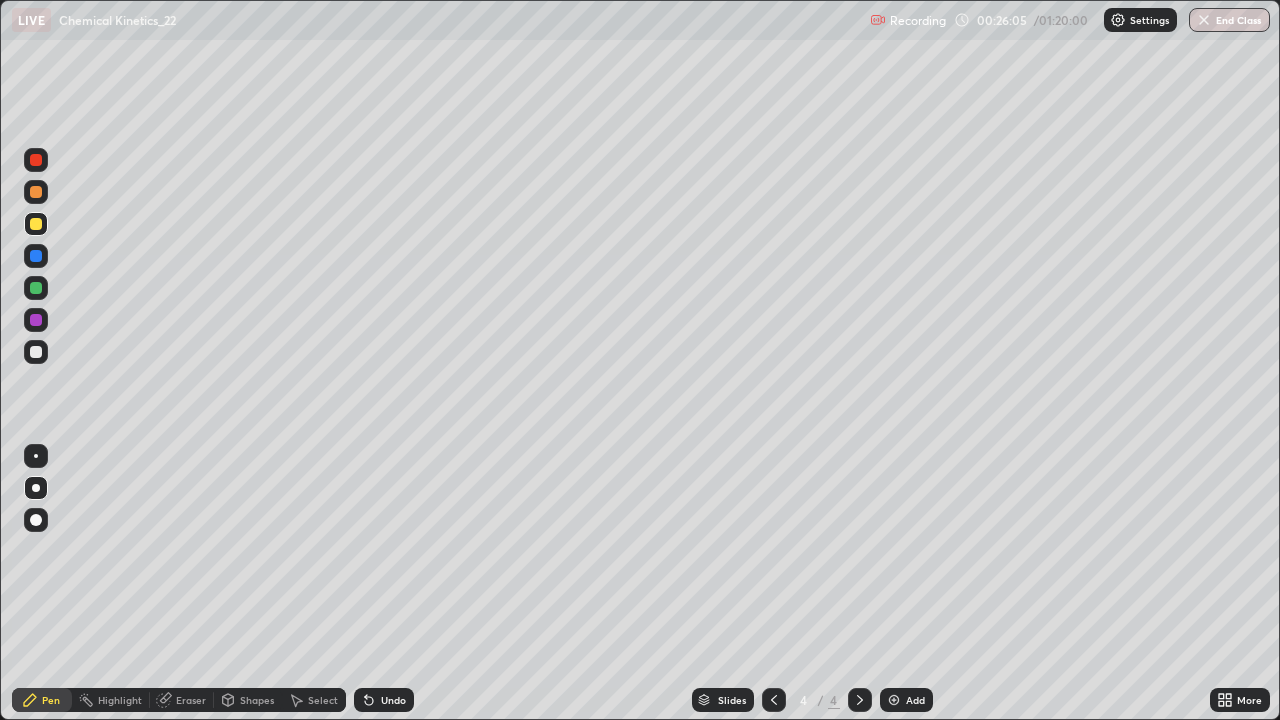 click on "Undo" at bounding box center [384, 700] 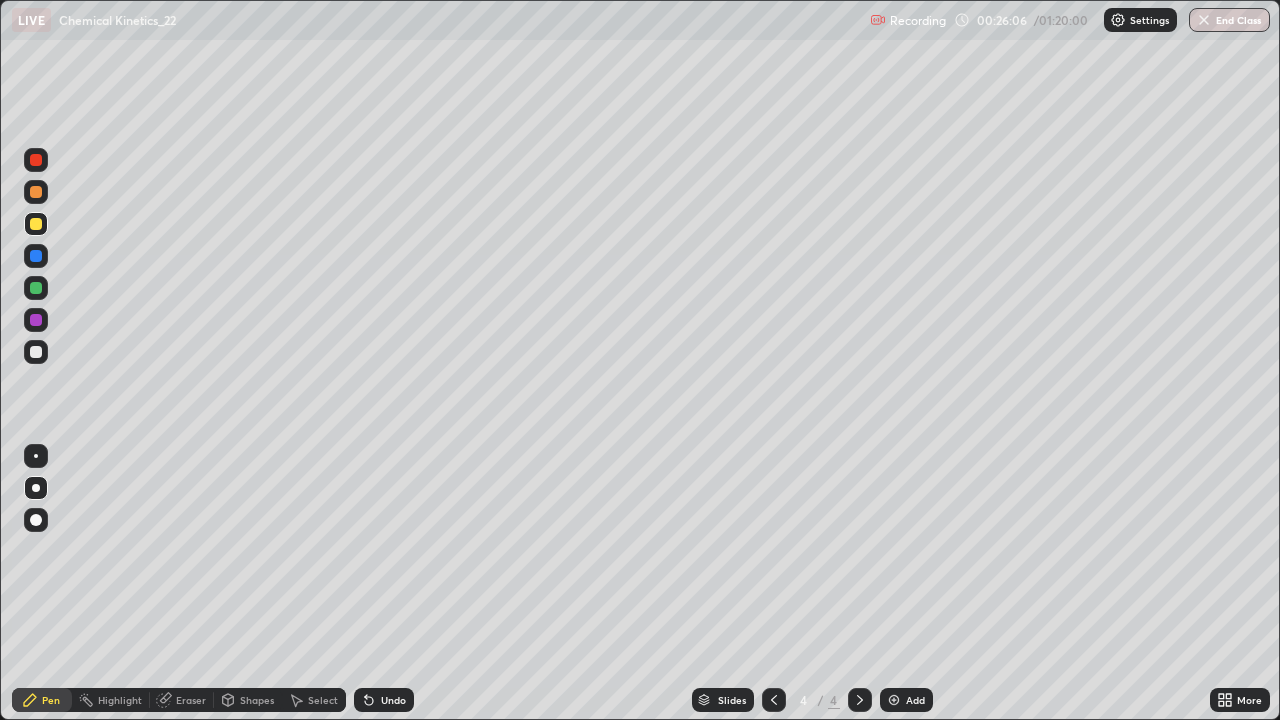 click on "Undo" at bounding box center [384, 700] 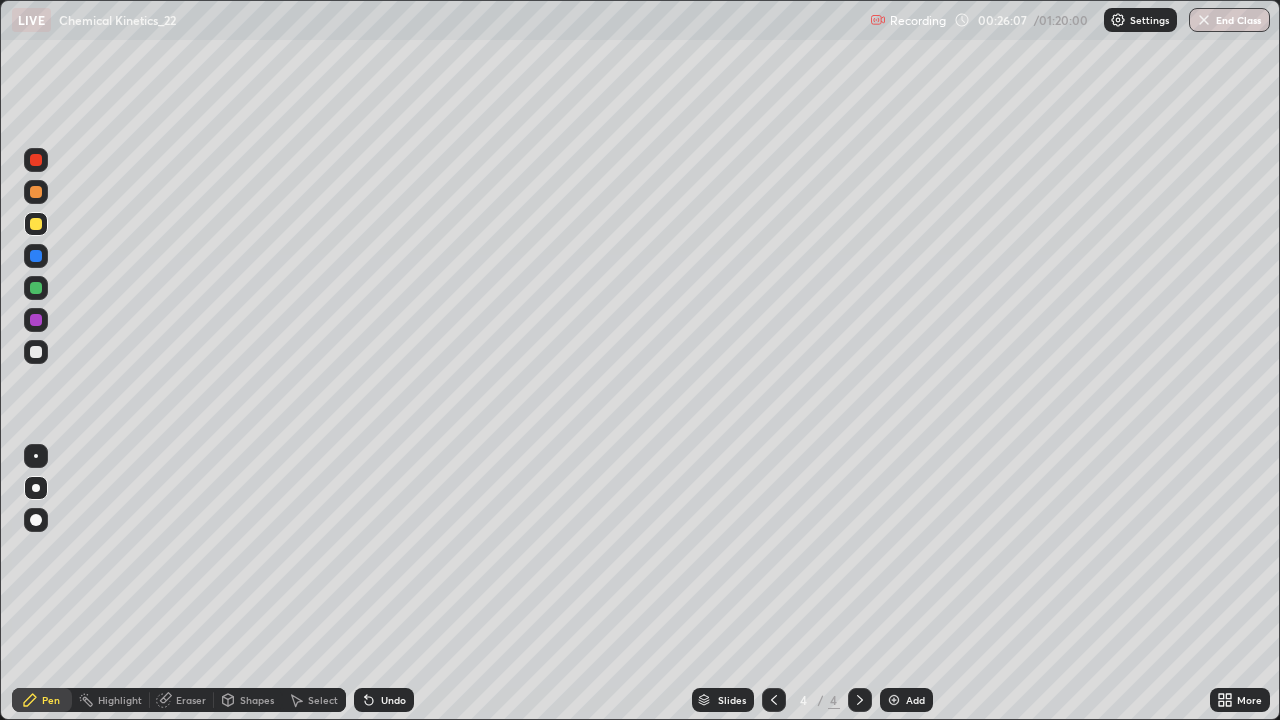 click on "Undo" at bounding box center [384, 700] 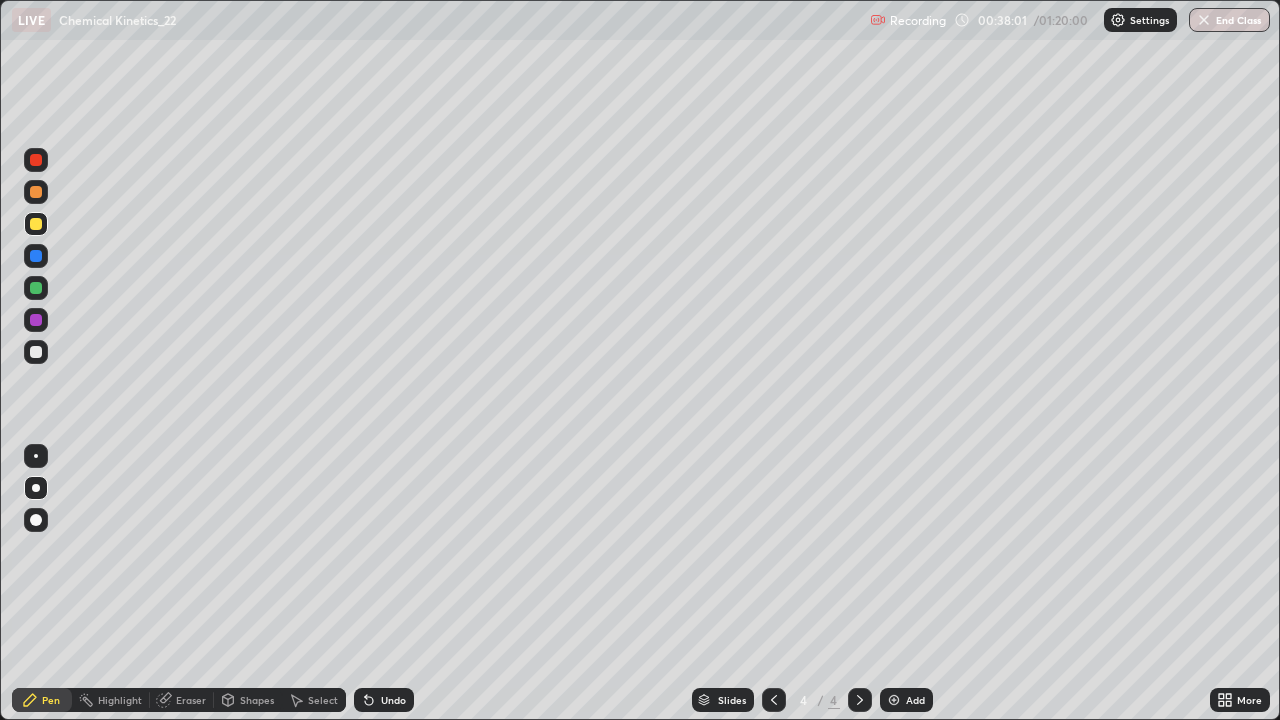 click on "Add" at bounding box center (915, 700) 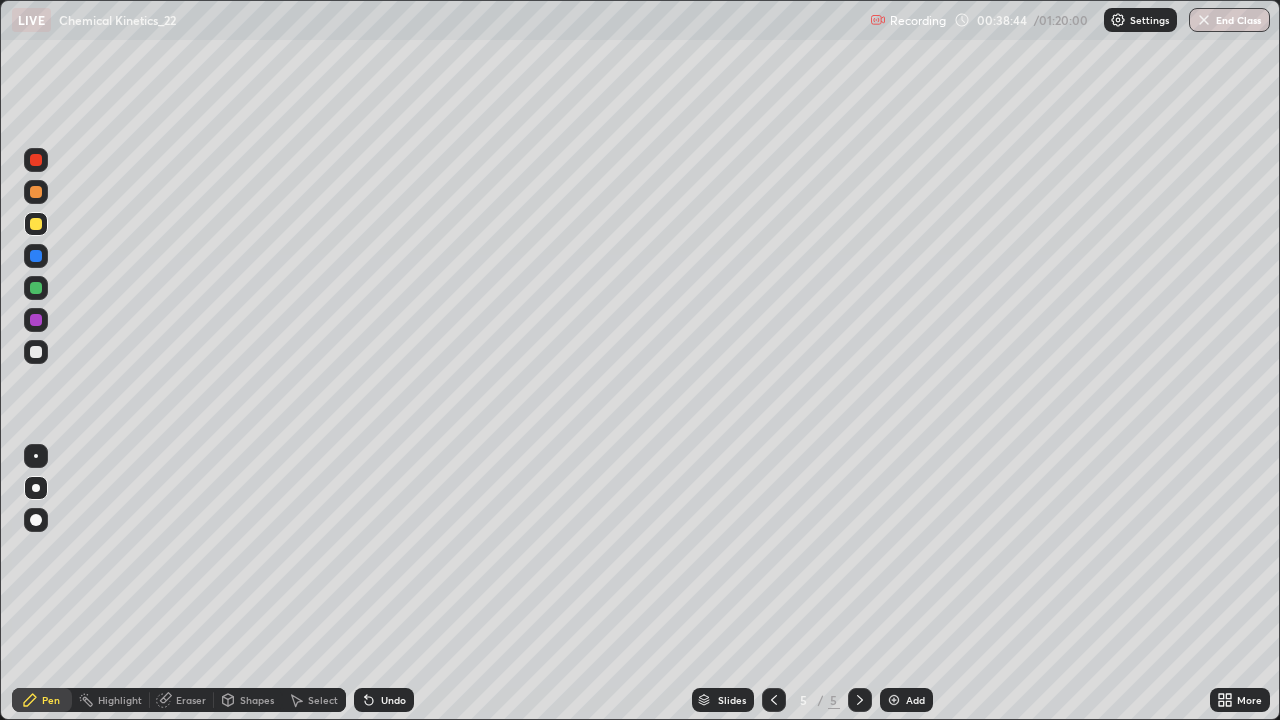 click at bounding box center (36, 192) 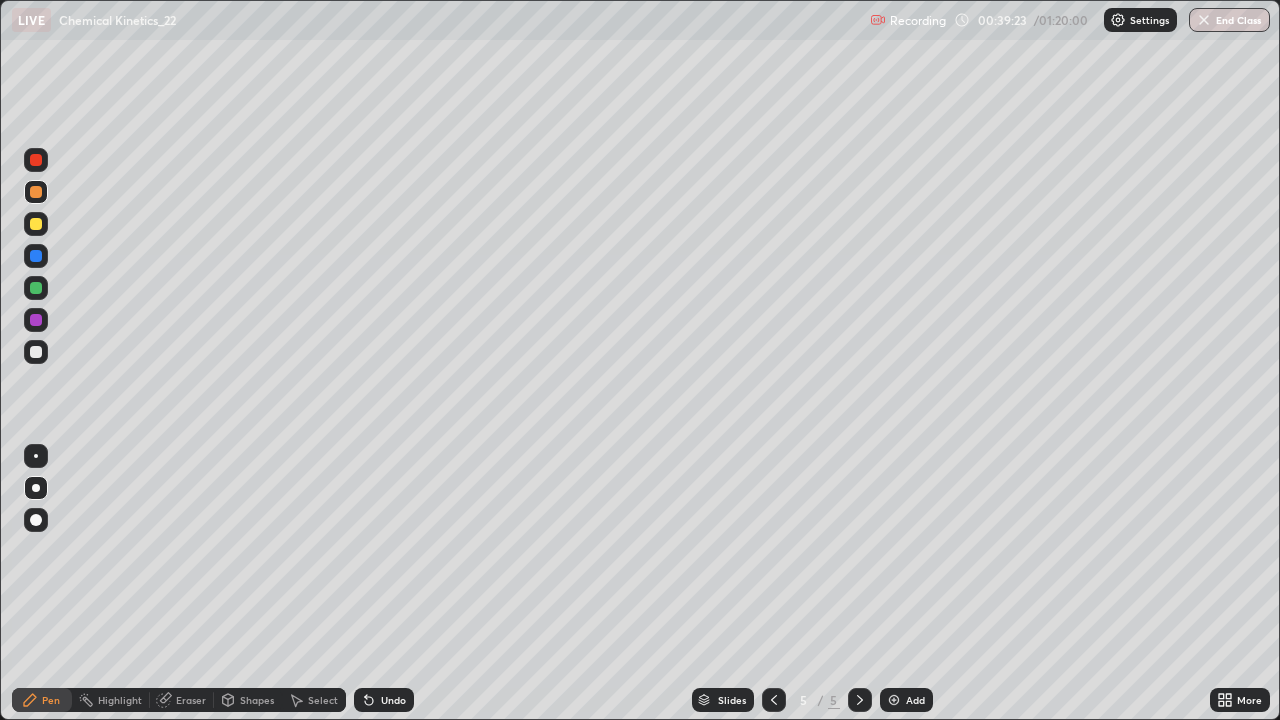 click at bounding box center (36, 160) 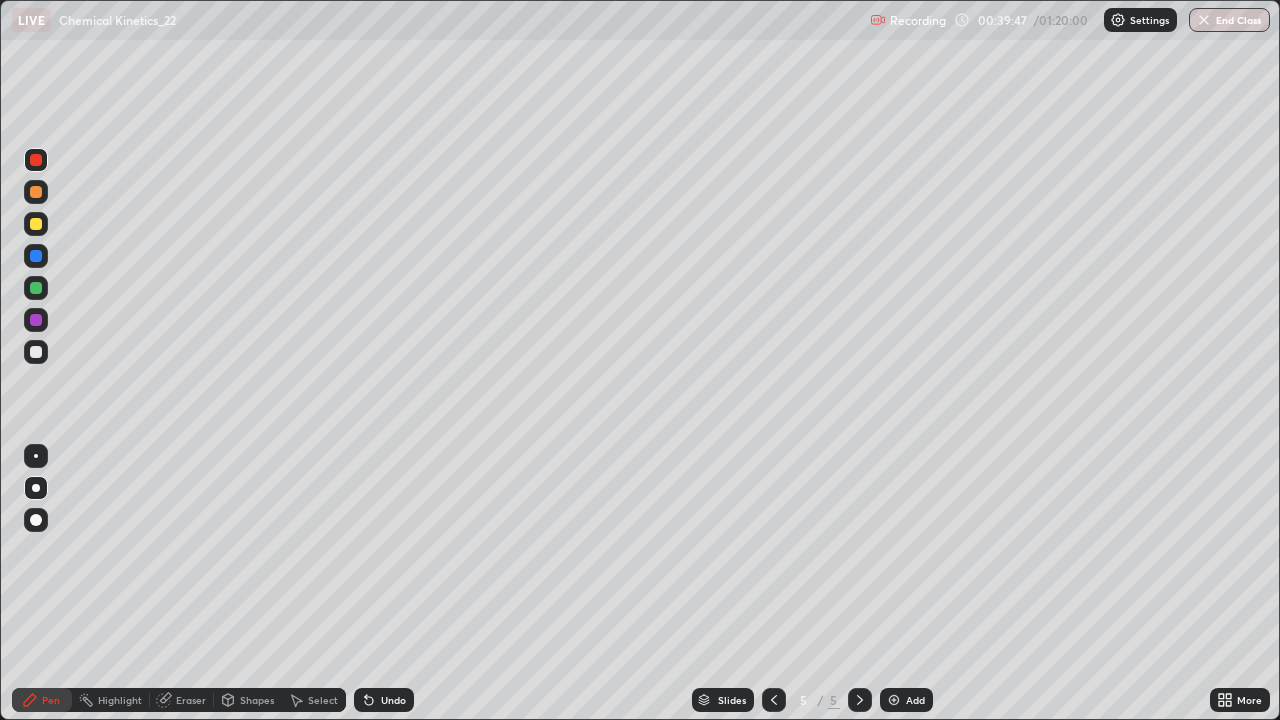 click at bounding box center (36, 352) 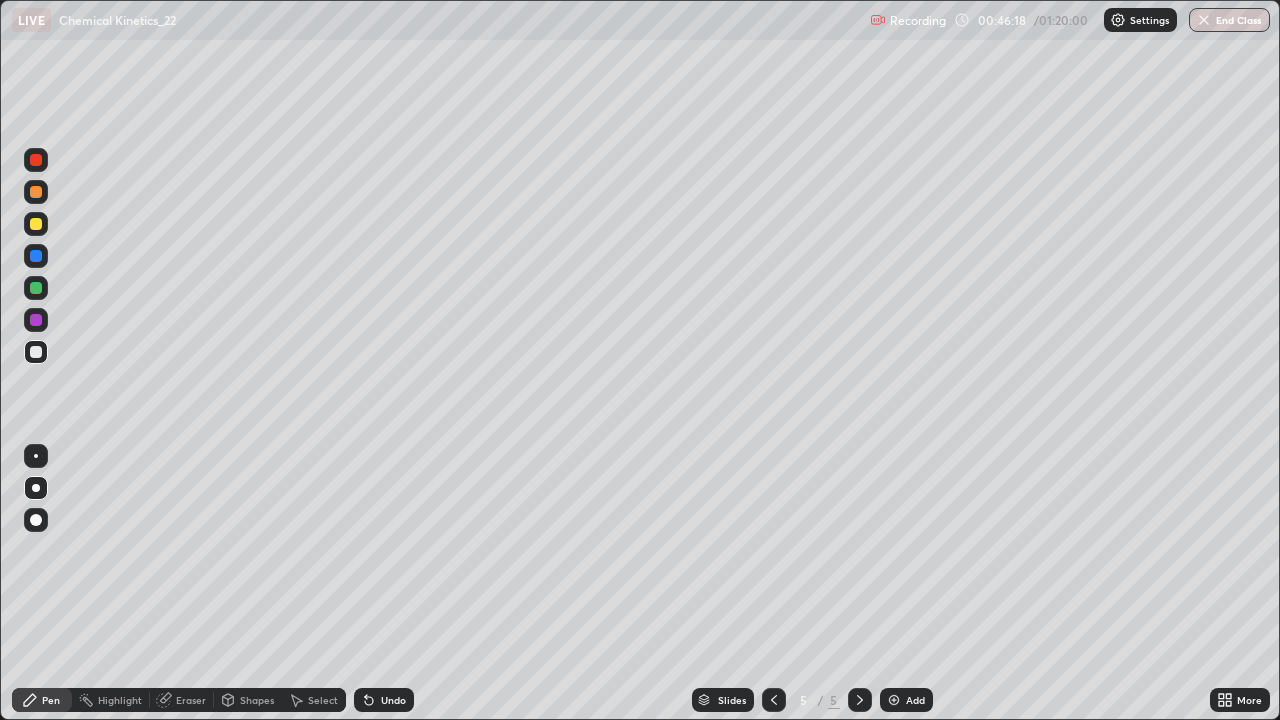 click at bounding box center (894, 700) 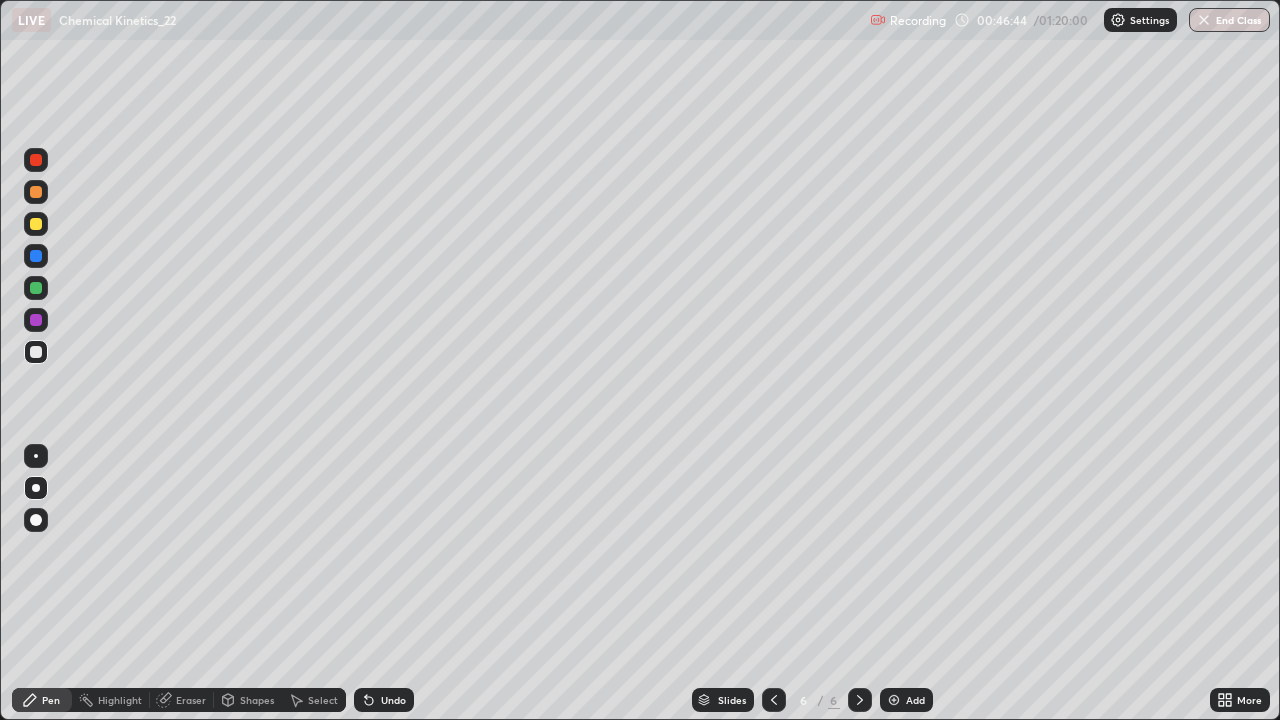 click on "Undo" at bounding box center [384, 700] 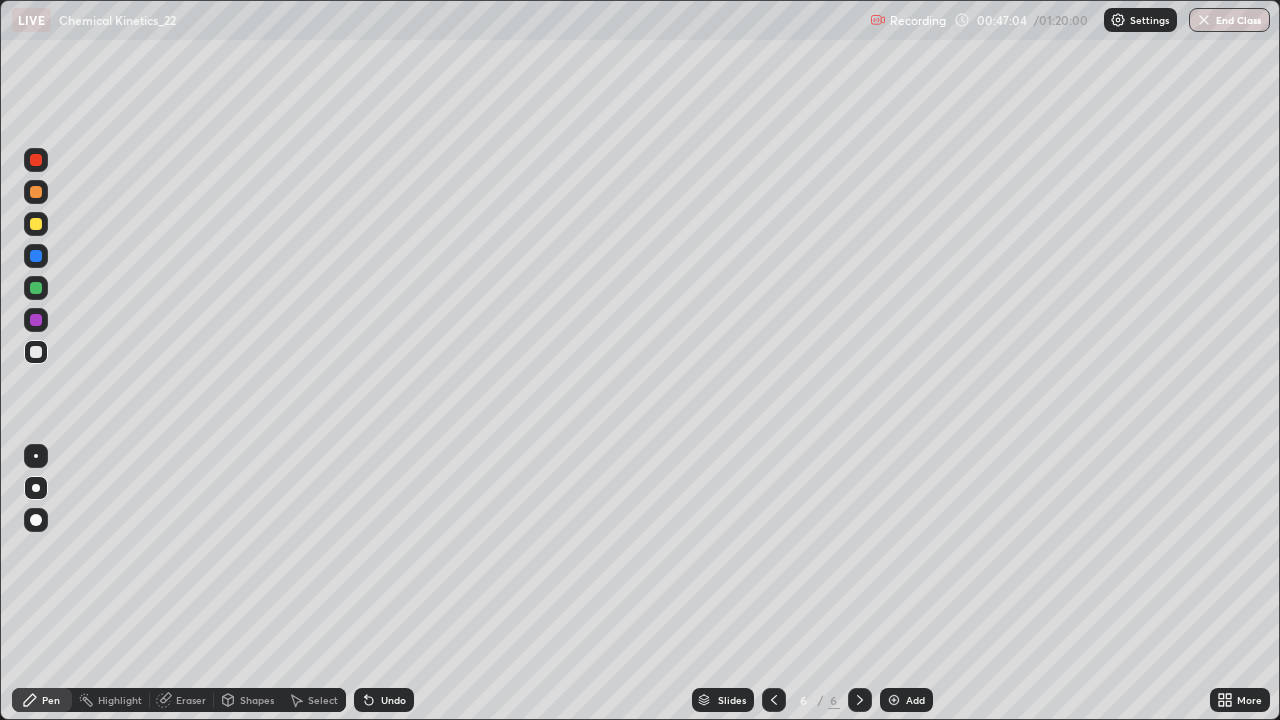 click on "Undo" at bounding box center [393, 700] 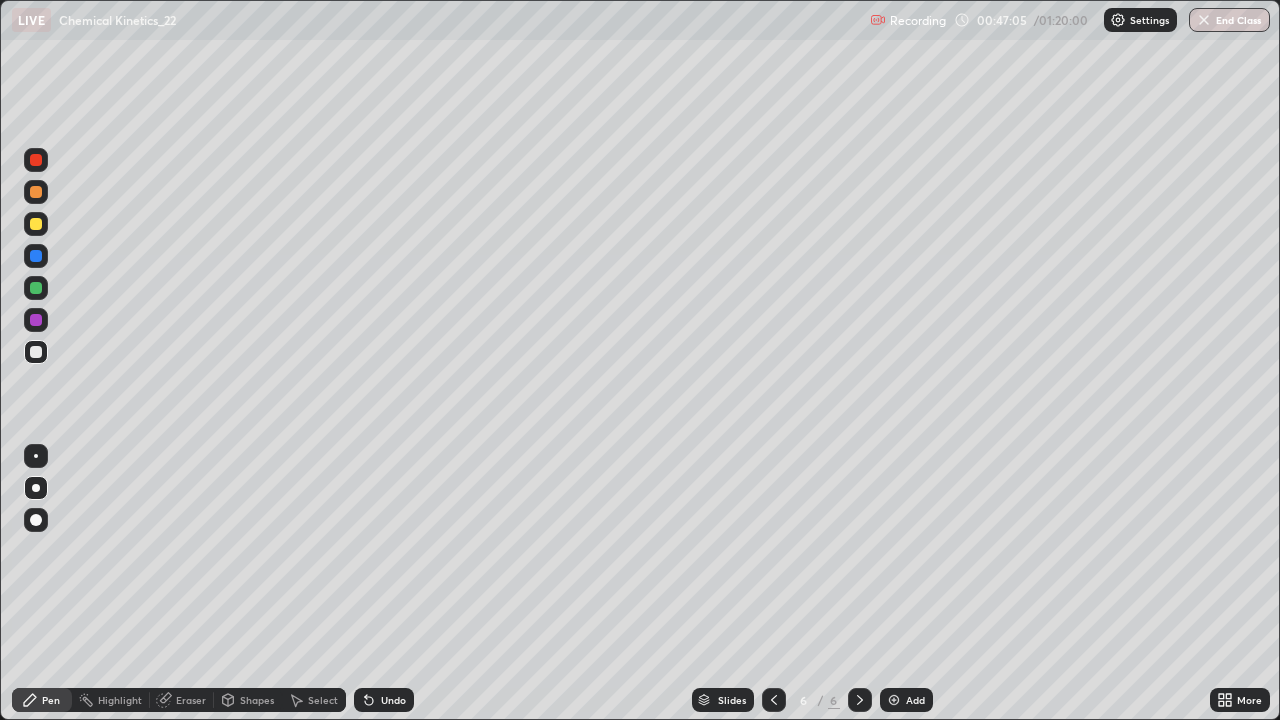 click on "Undo" at bounding box center [384, 700] 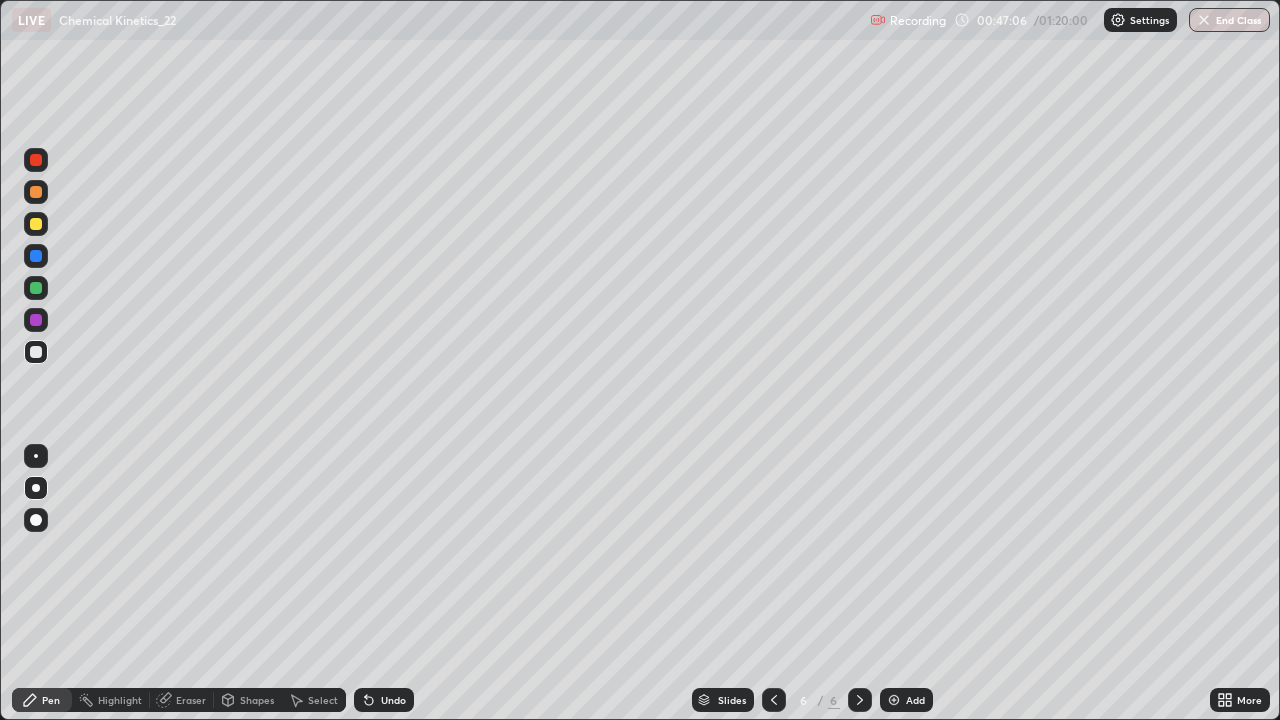 click on "Undo" at bounding box center [393, 700] 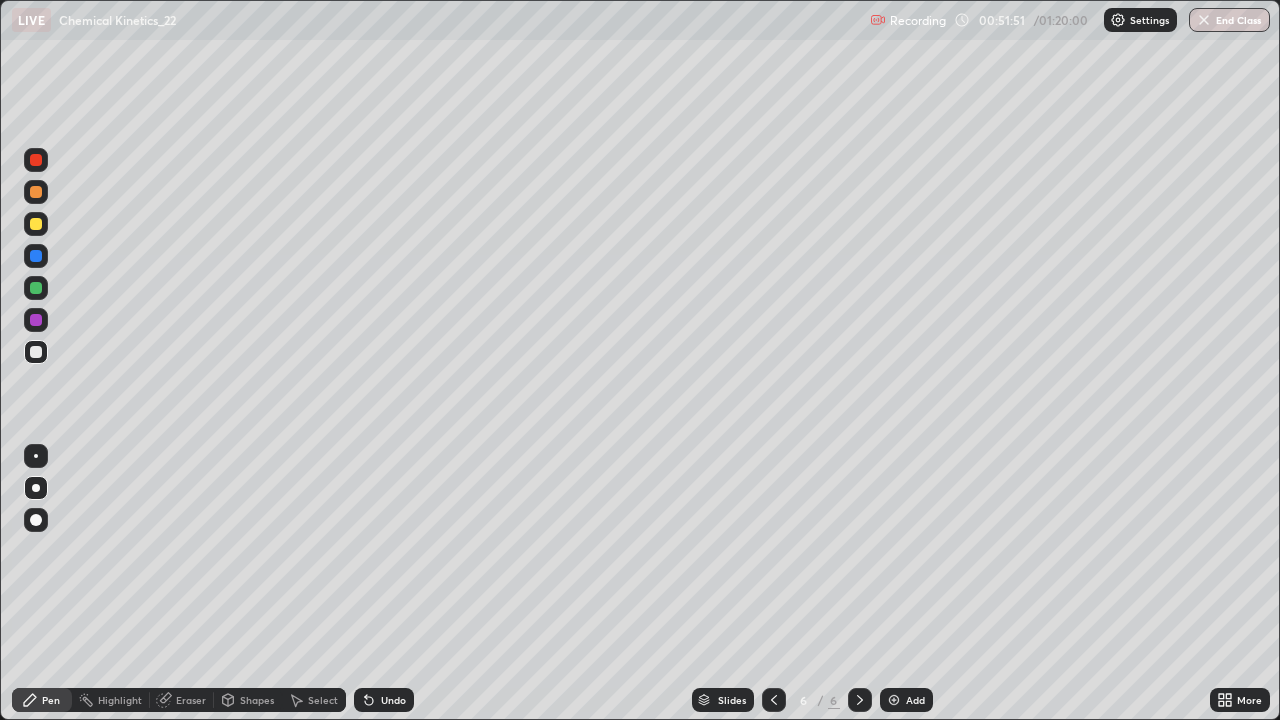 click at bounding box center [36, 320] 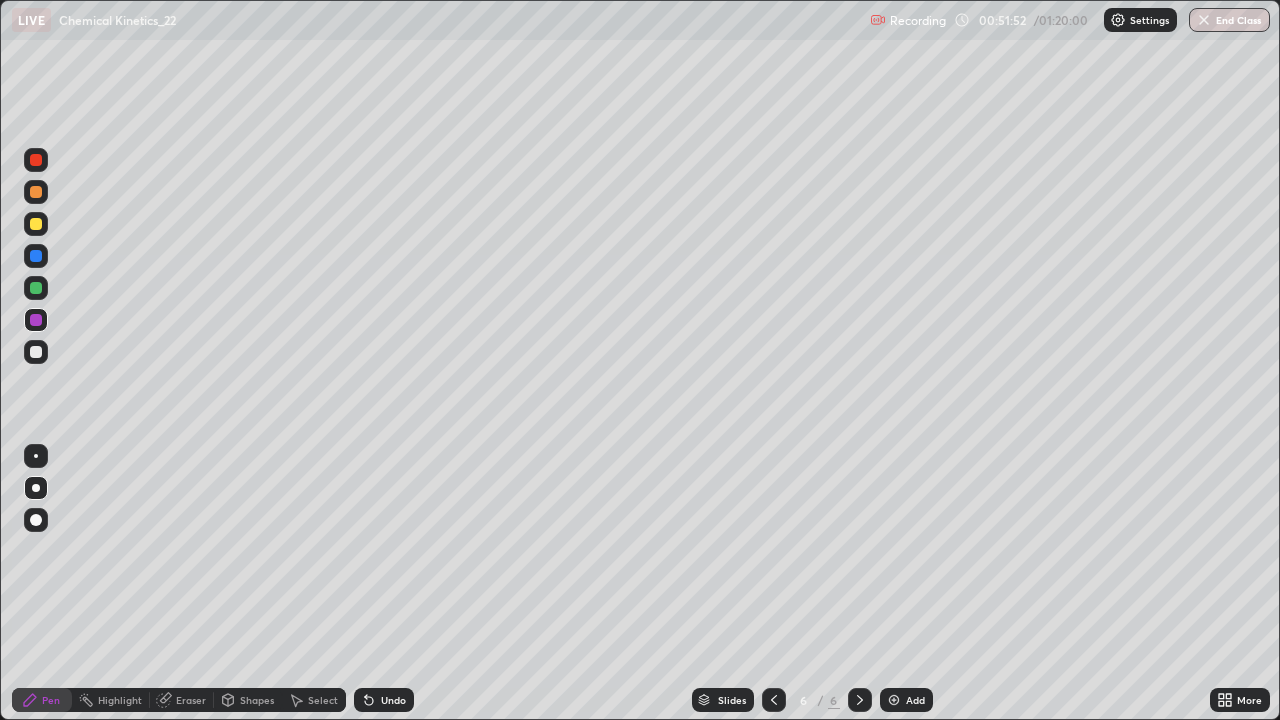 click at bounding box center [36, 288] 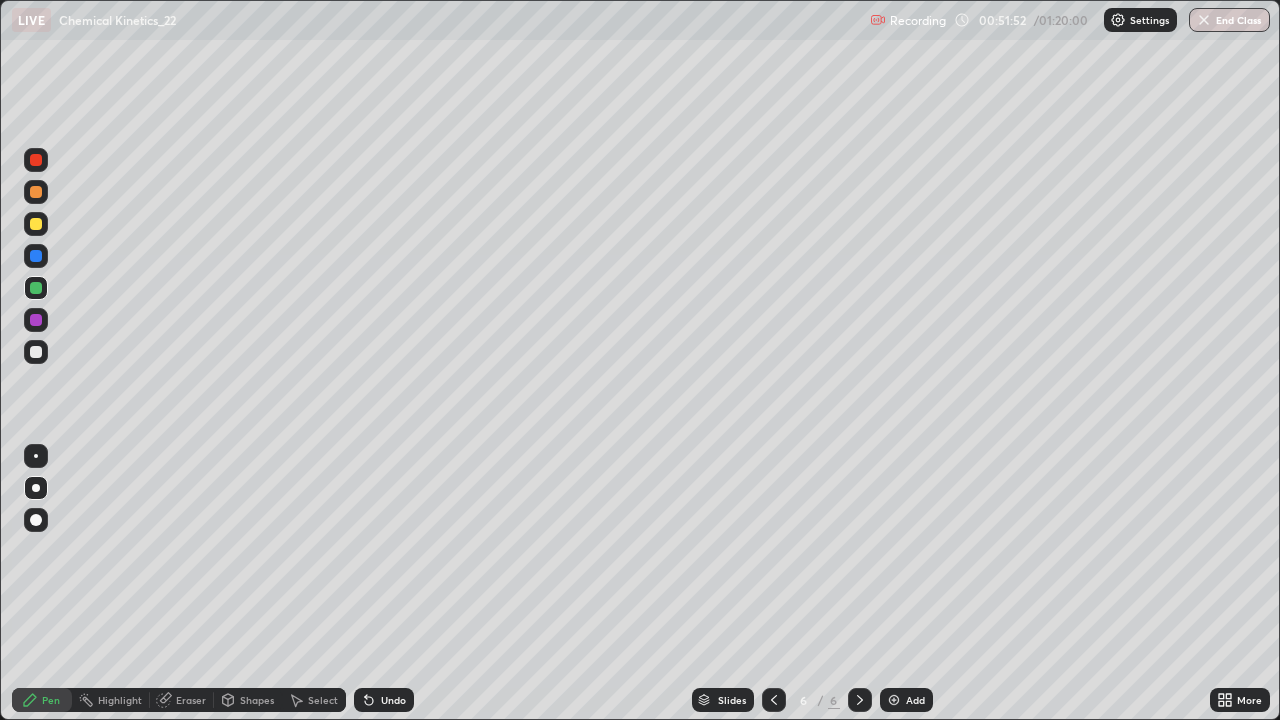 click at bounding box center [36, 256] 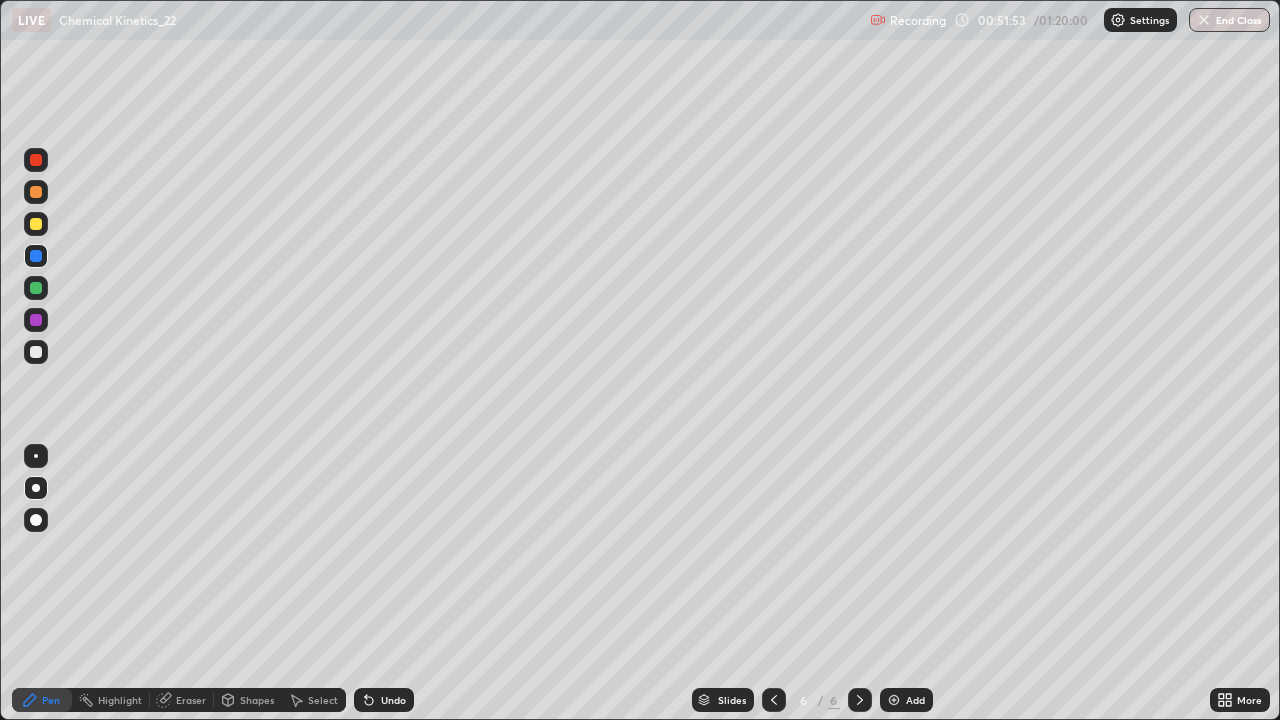 click at bounding box center [36, 224] 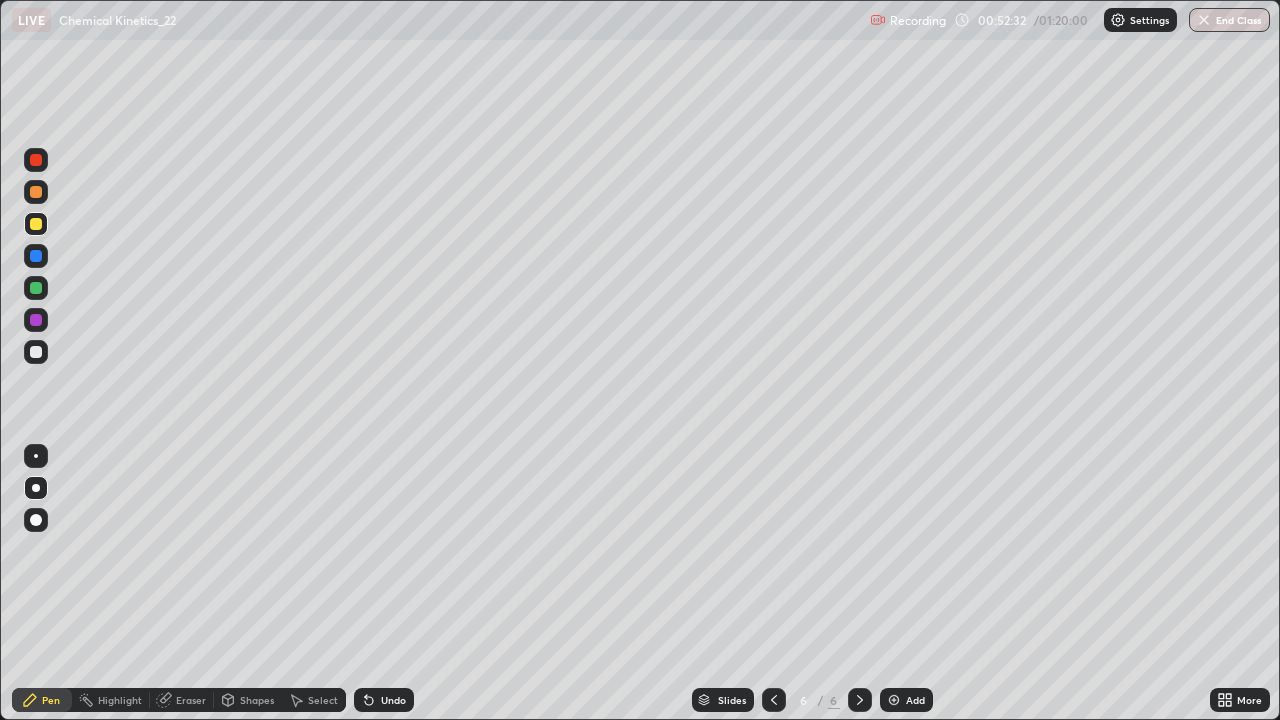 click at bounding box center (36, 192) 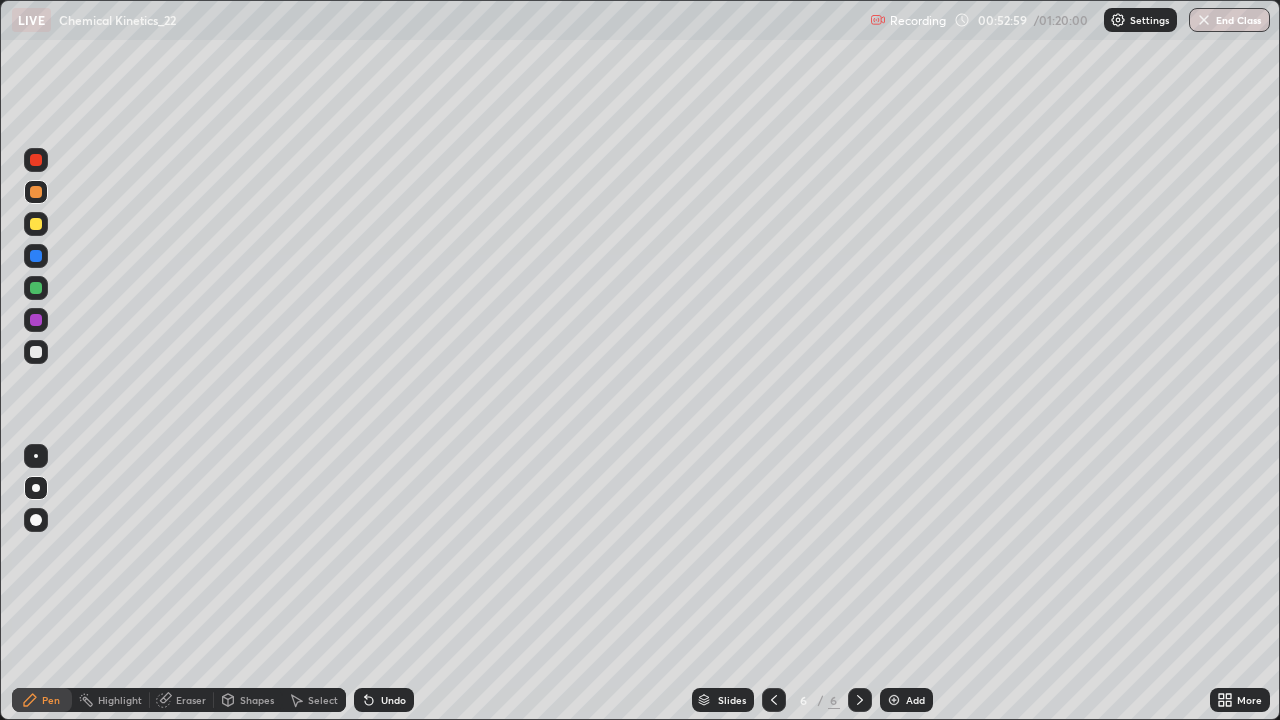 click at bounding box center [36, 192] 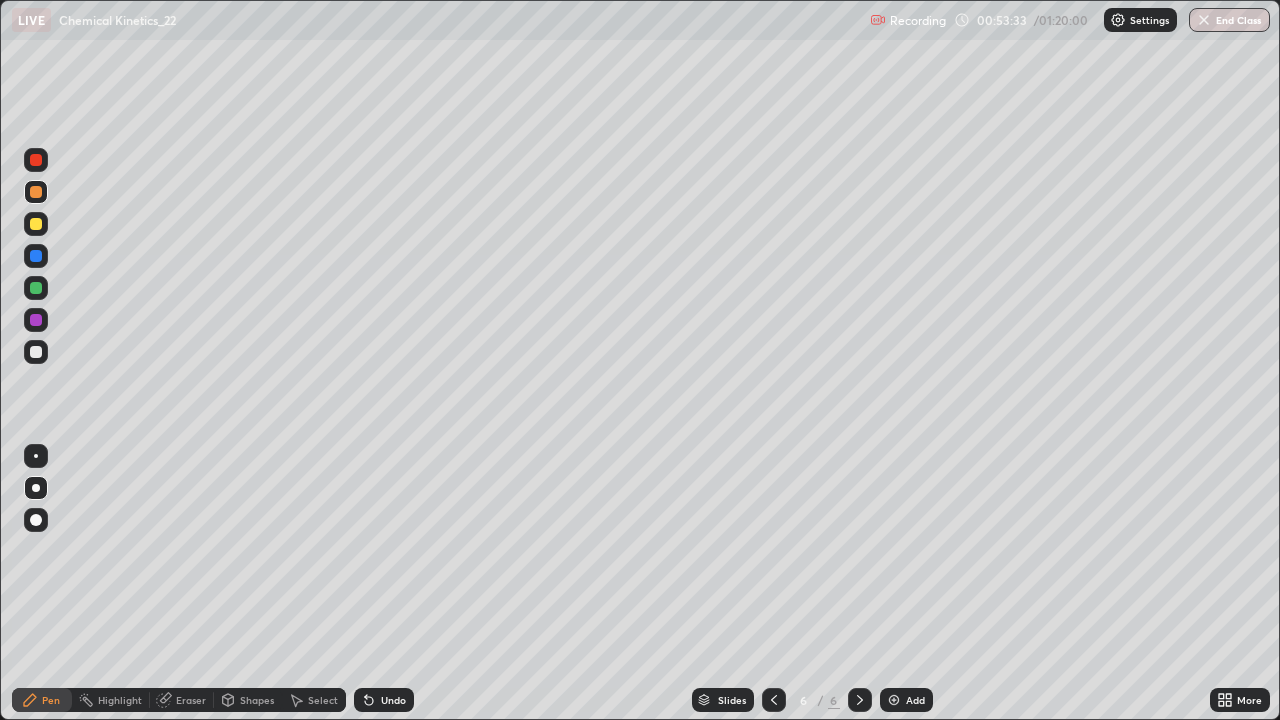 click on "Undo" at bounding box center [384, 700] 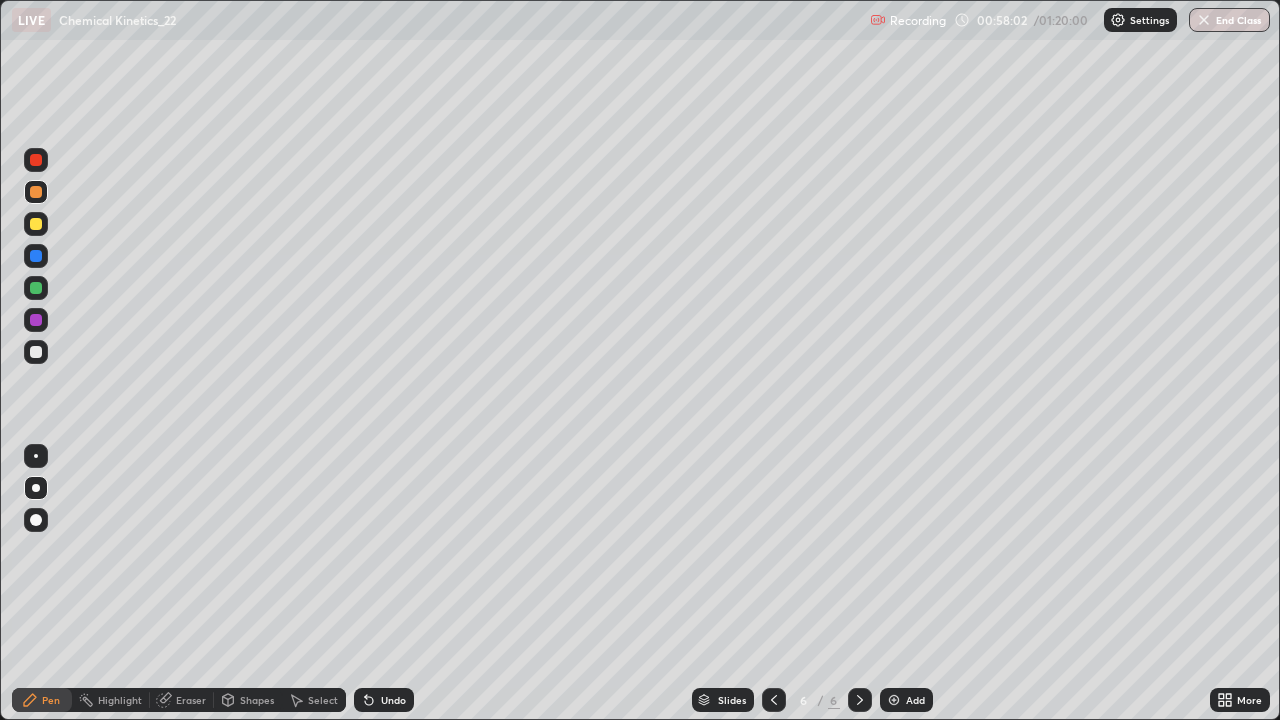 click on "Undo" at bounding box center (384, 700) 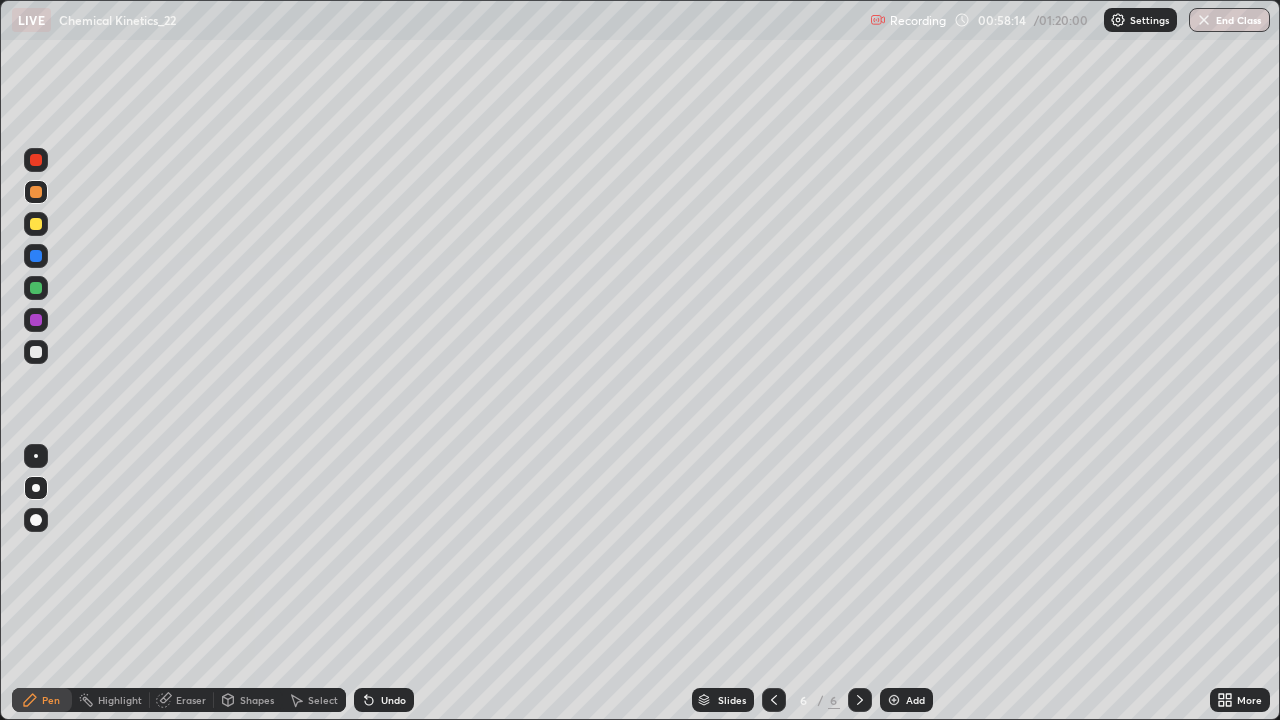 click on "Undo" at bounding box center (384, 700) 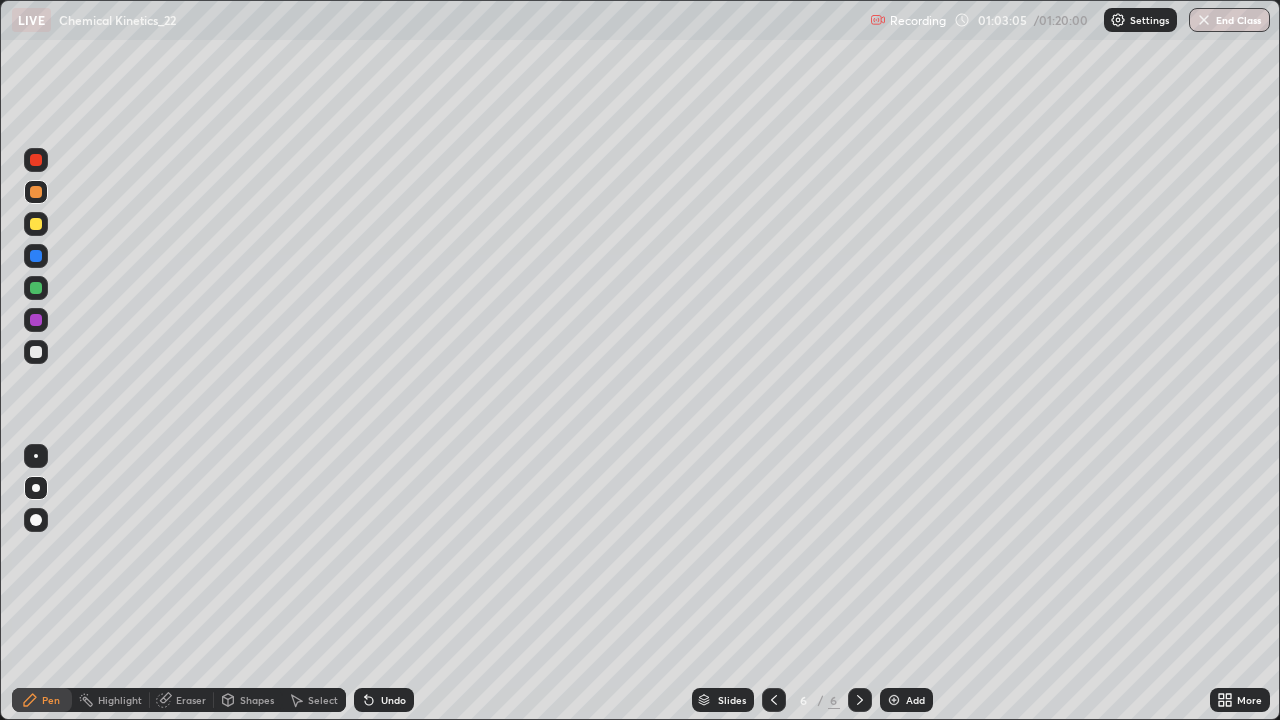 click on "Add" at bounding box center [906, 700] 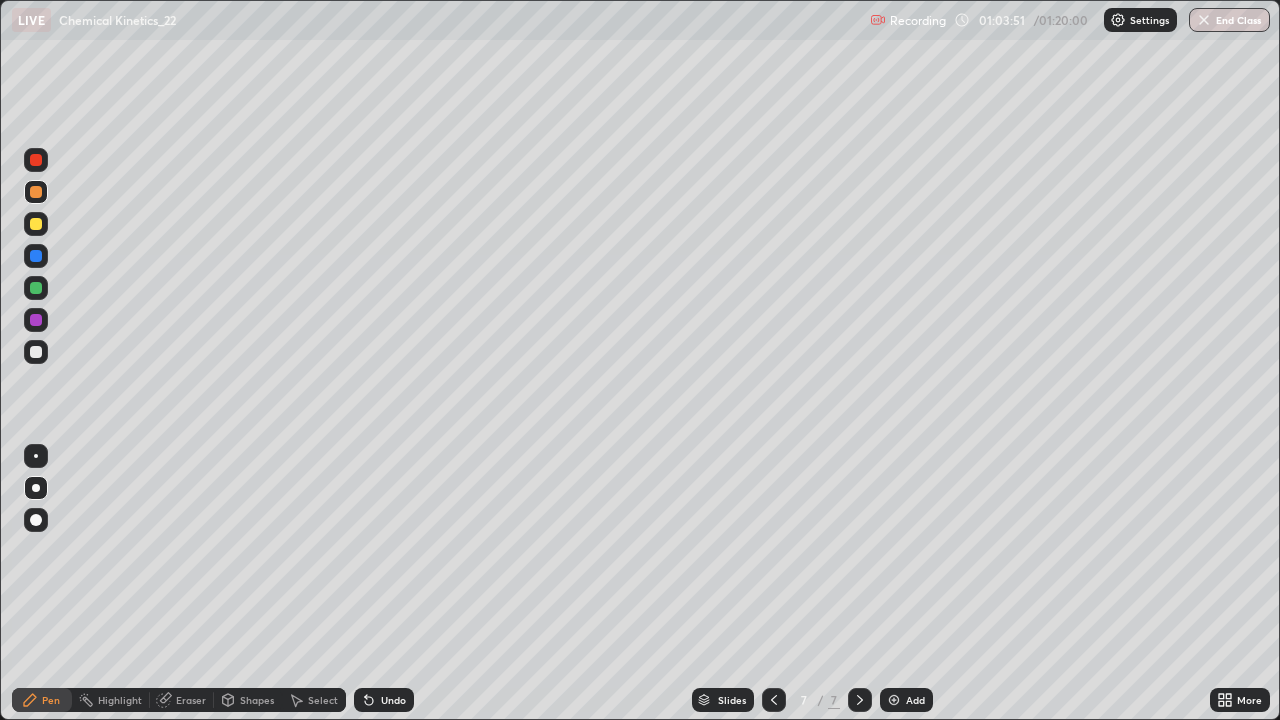 click on "Undo" at bounding box center [384, 700] 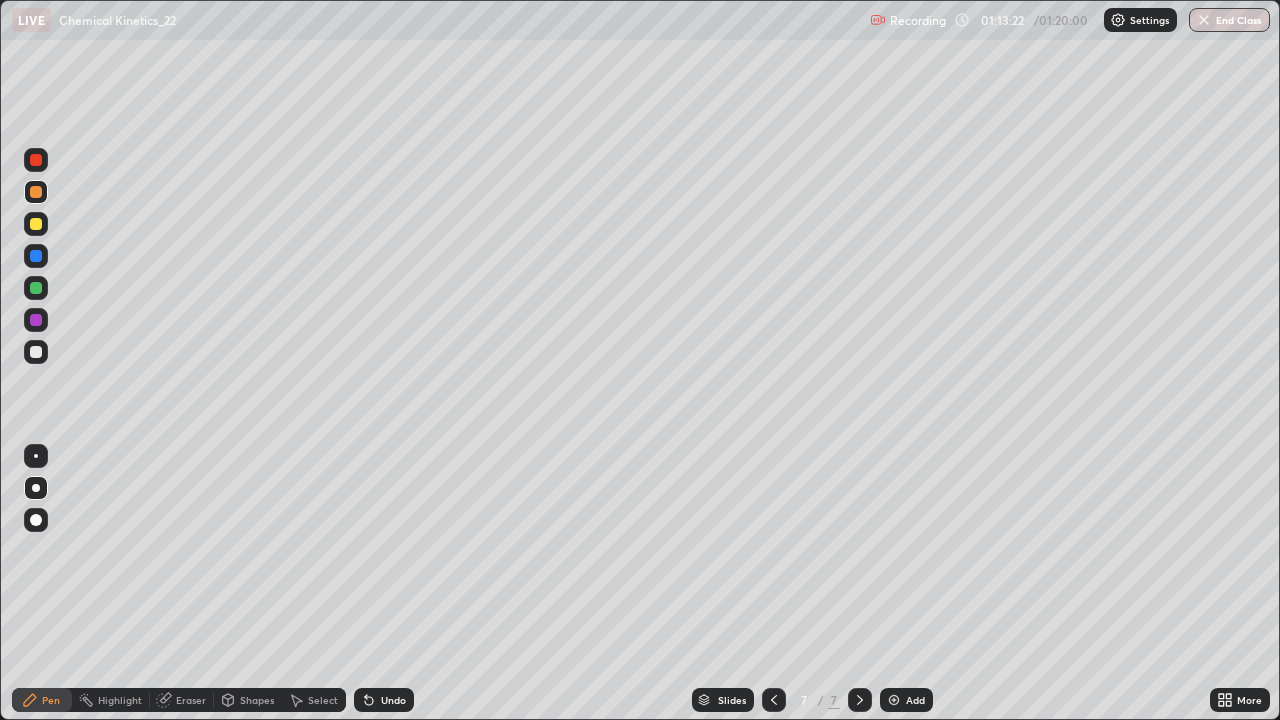click on "Shapes" at bounding box center [257, 700] 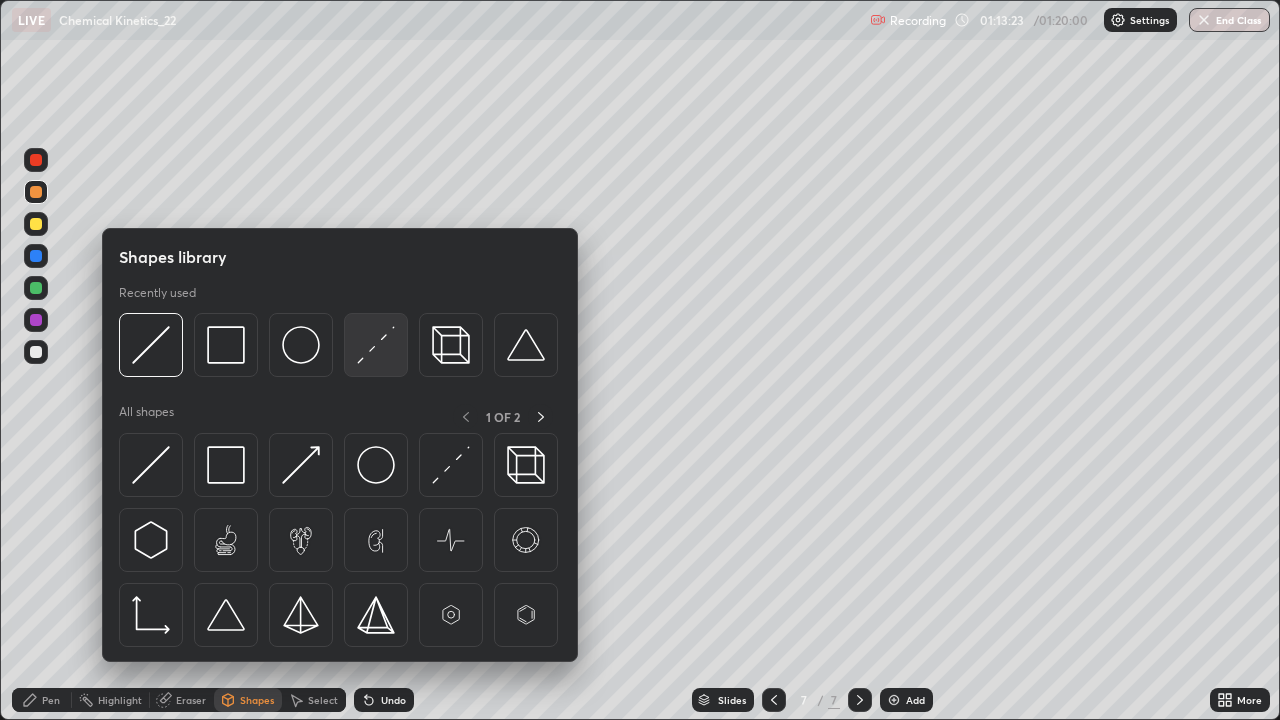 click at bounding box center (376, 345) 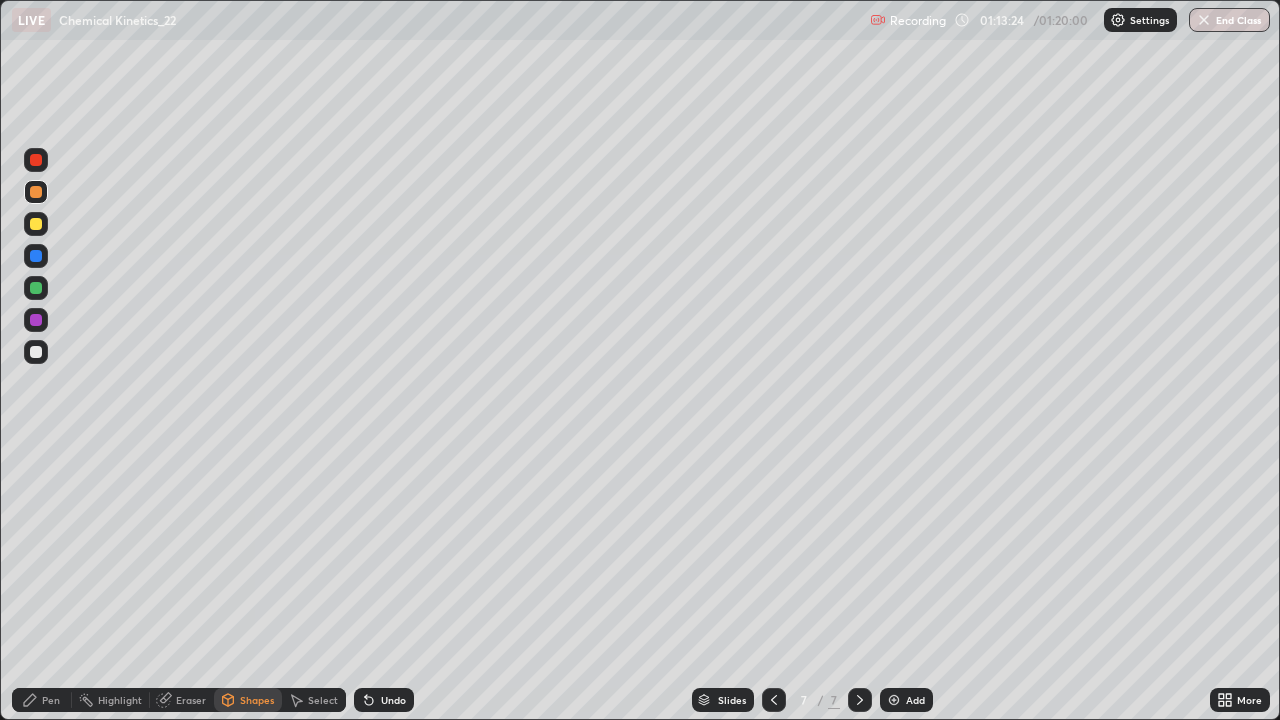 click at bounding box center (36, 320) 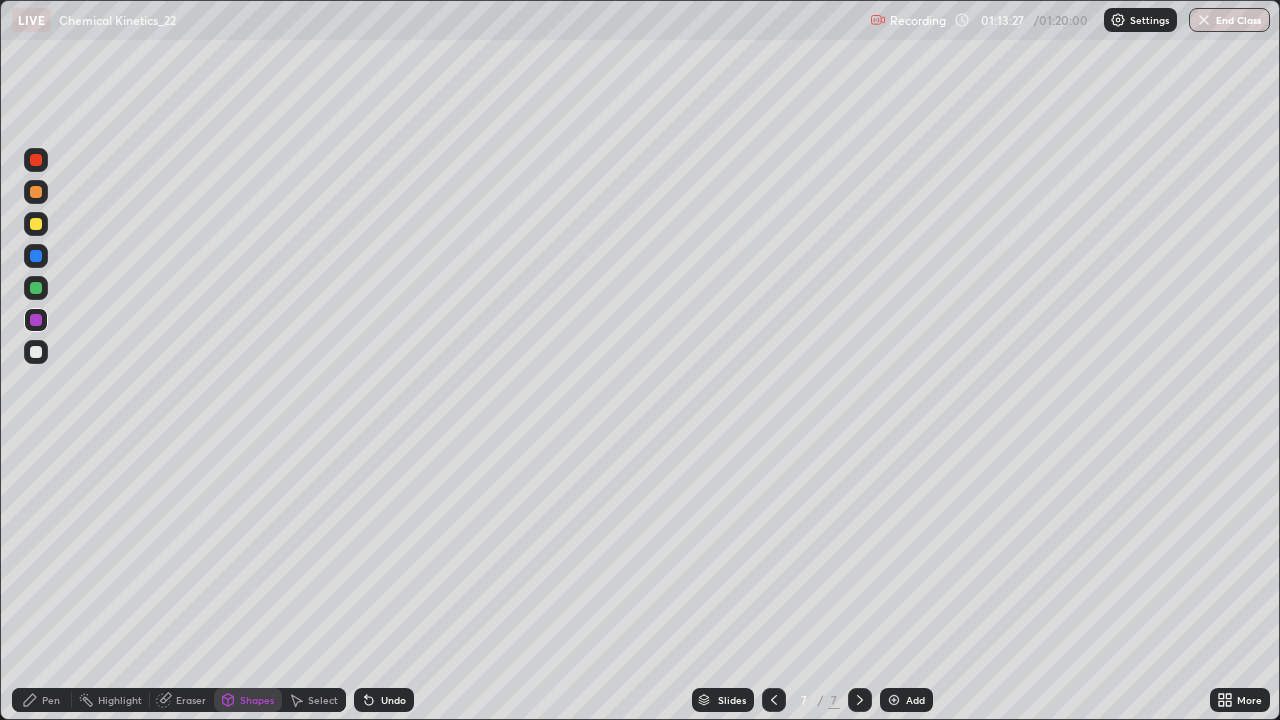 click on "Pen" at bounding box center [51, 700] 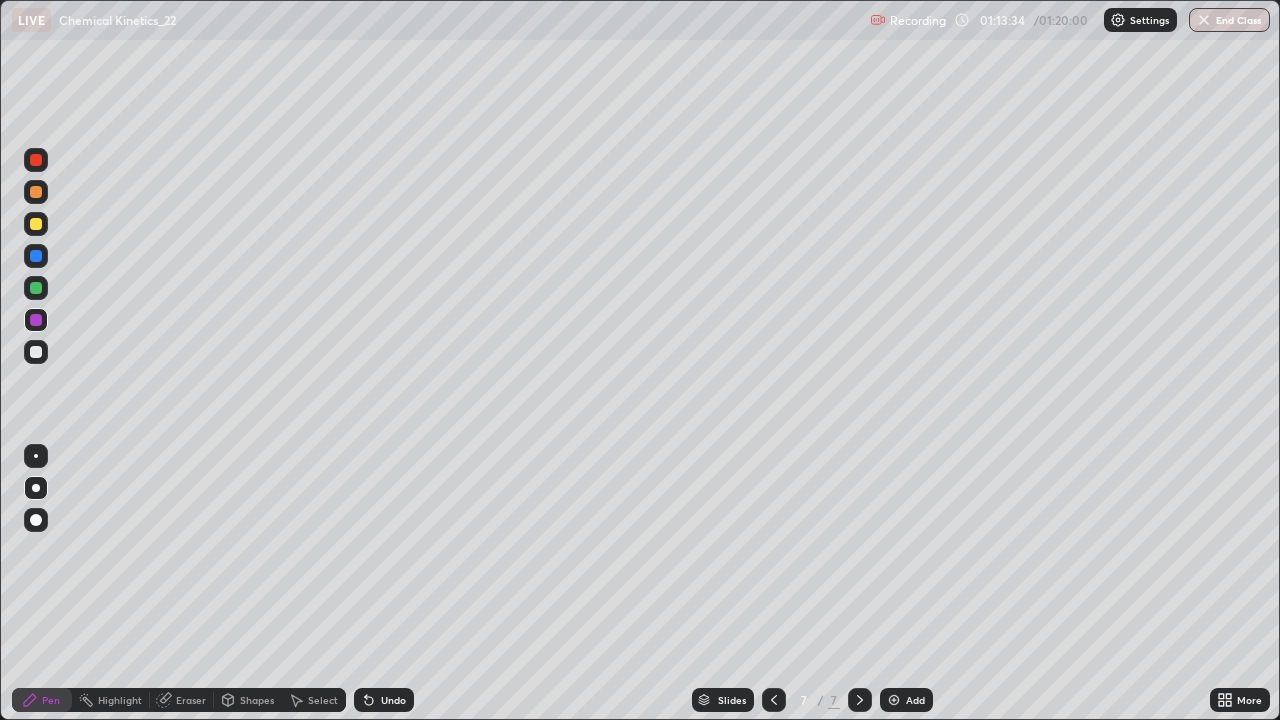 click at bounding box center [36, 256] 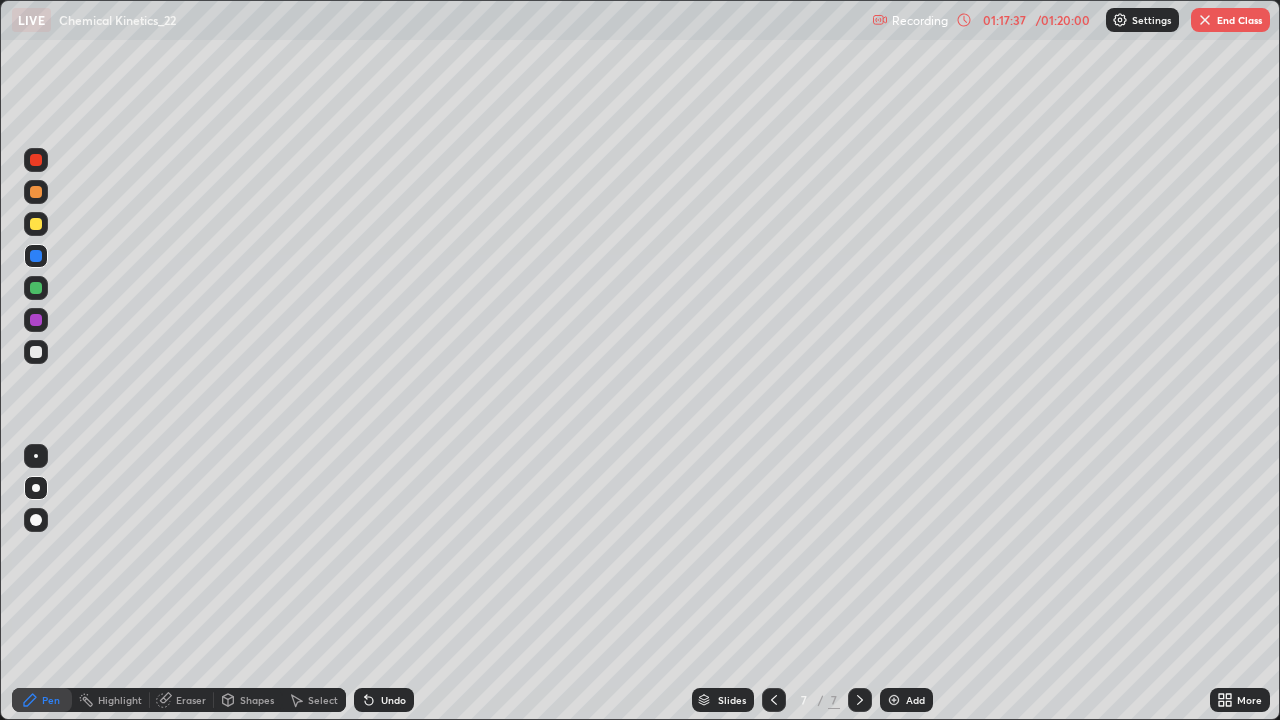 click on "End Class" at bounding box center [1230, 20] 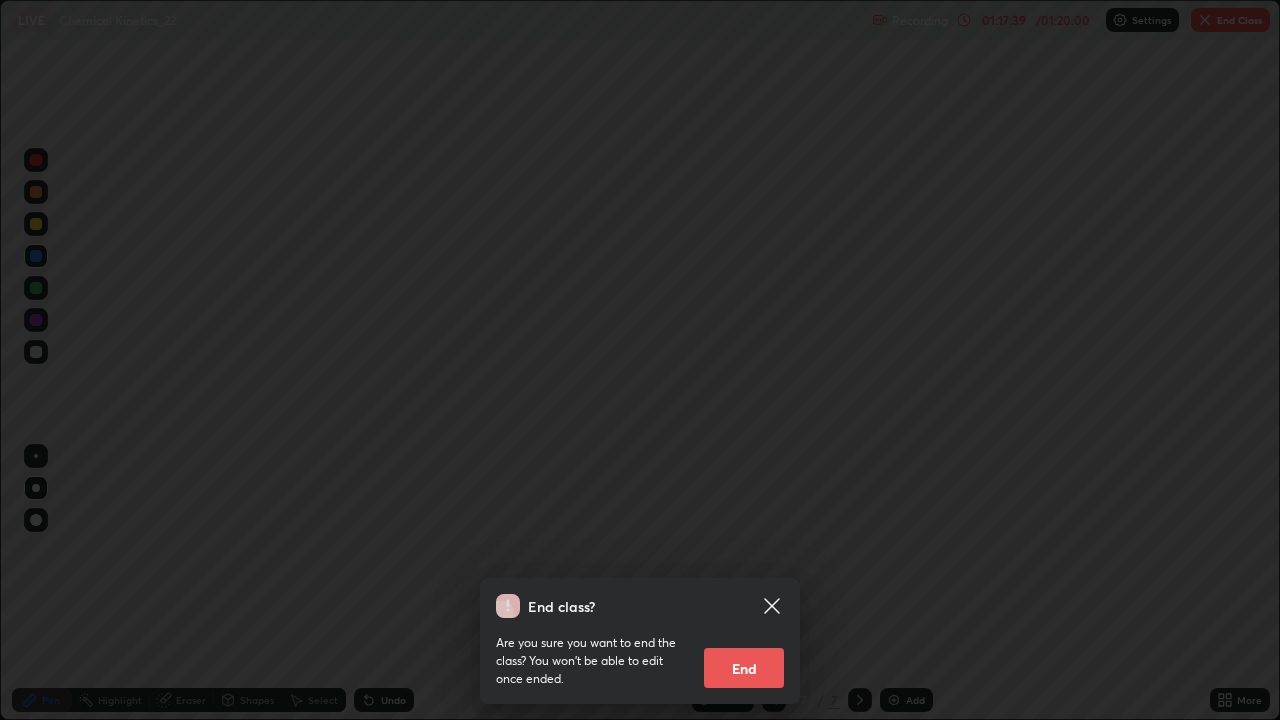 click on "End" at bounding box center [744, 668] 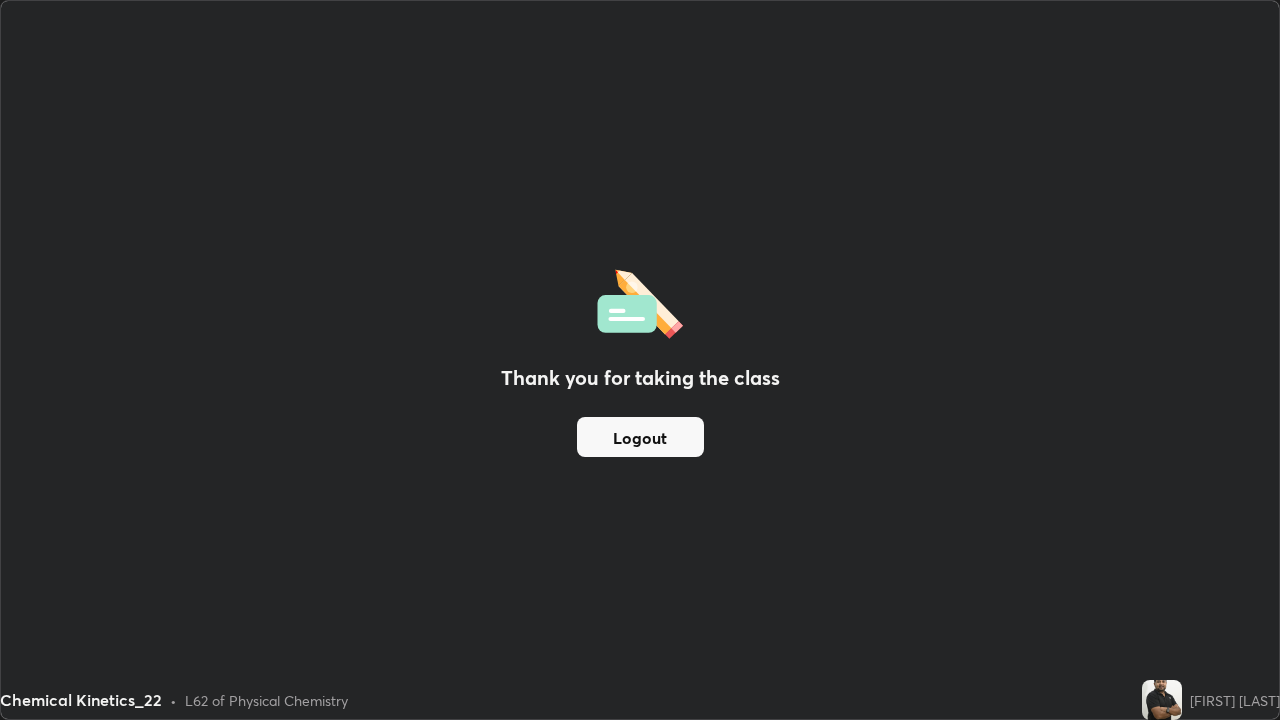 click on "Thank you for taking the class Logout" at bounding box center (640, 360) 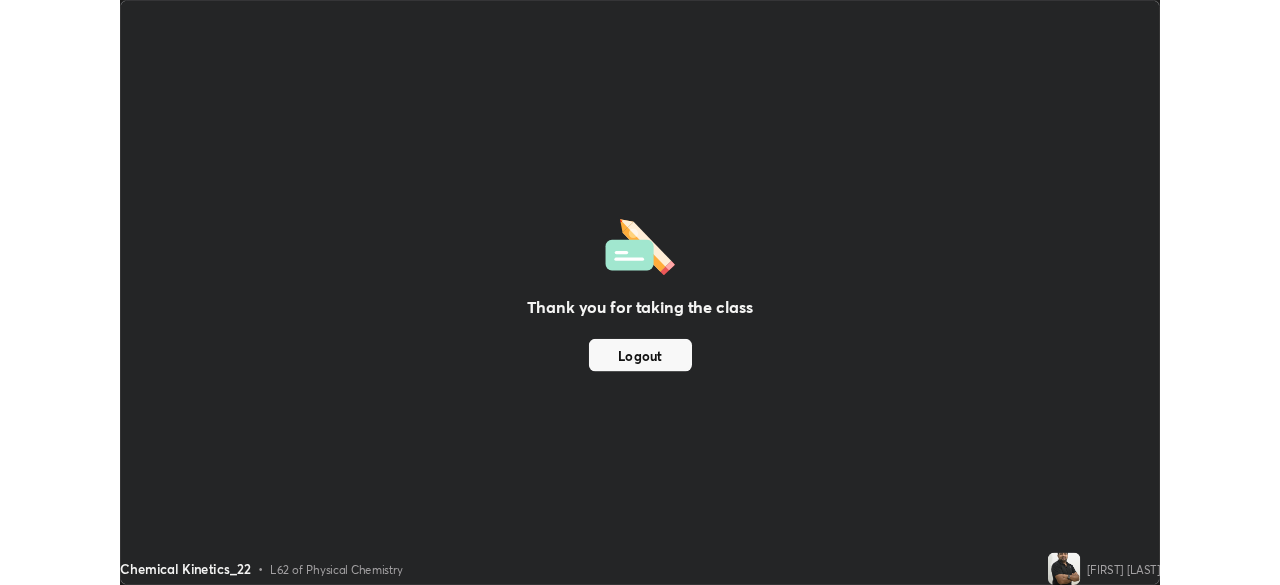 scroll, scrollTop: 585, scrollLeft: 1280, axis: both 